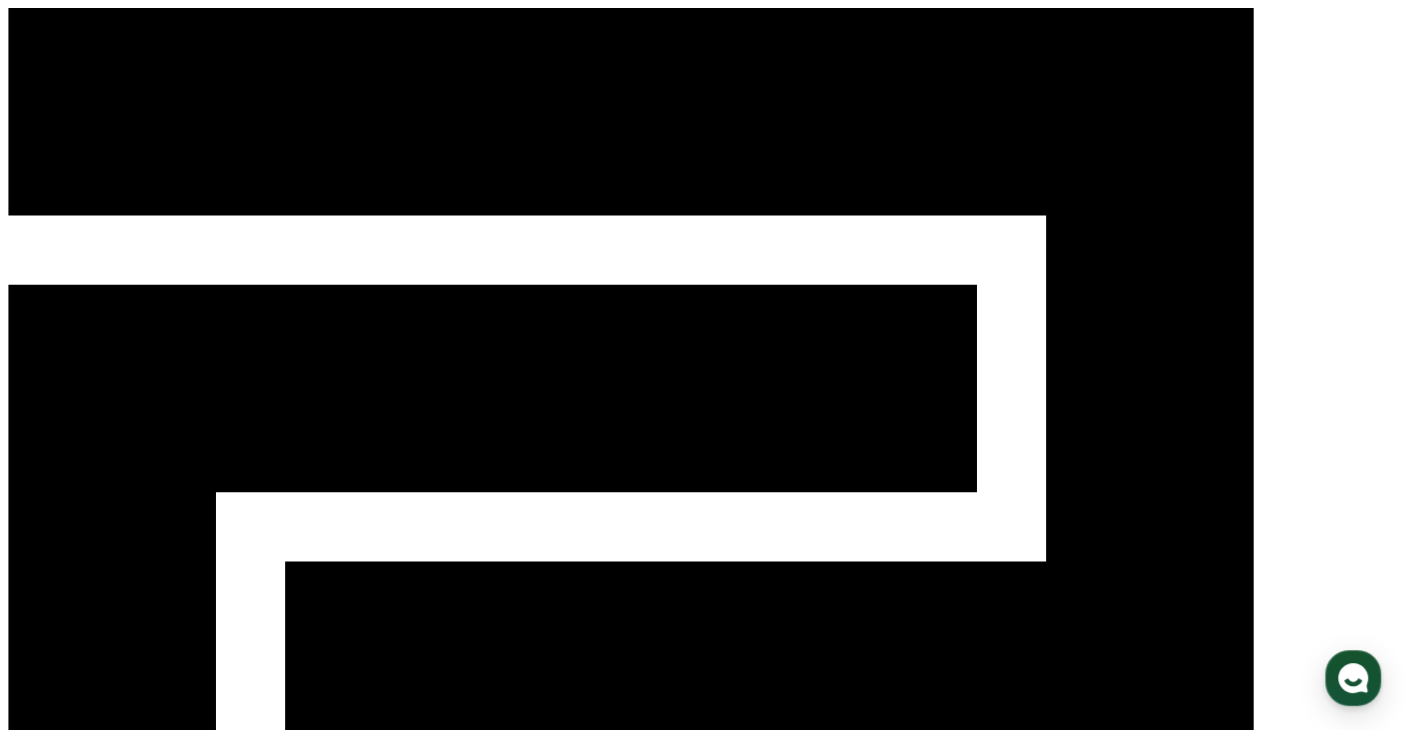scroll, scrollTop: 0, scrollLeft: 0, axis: both 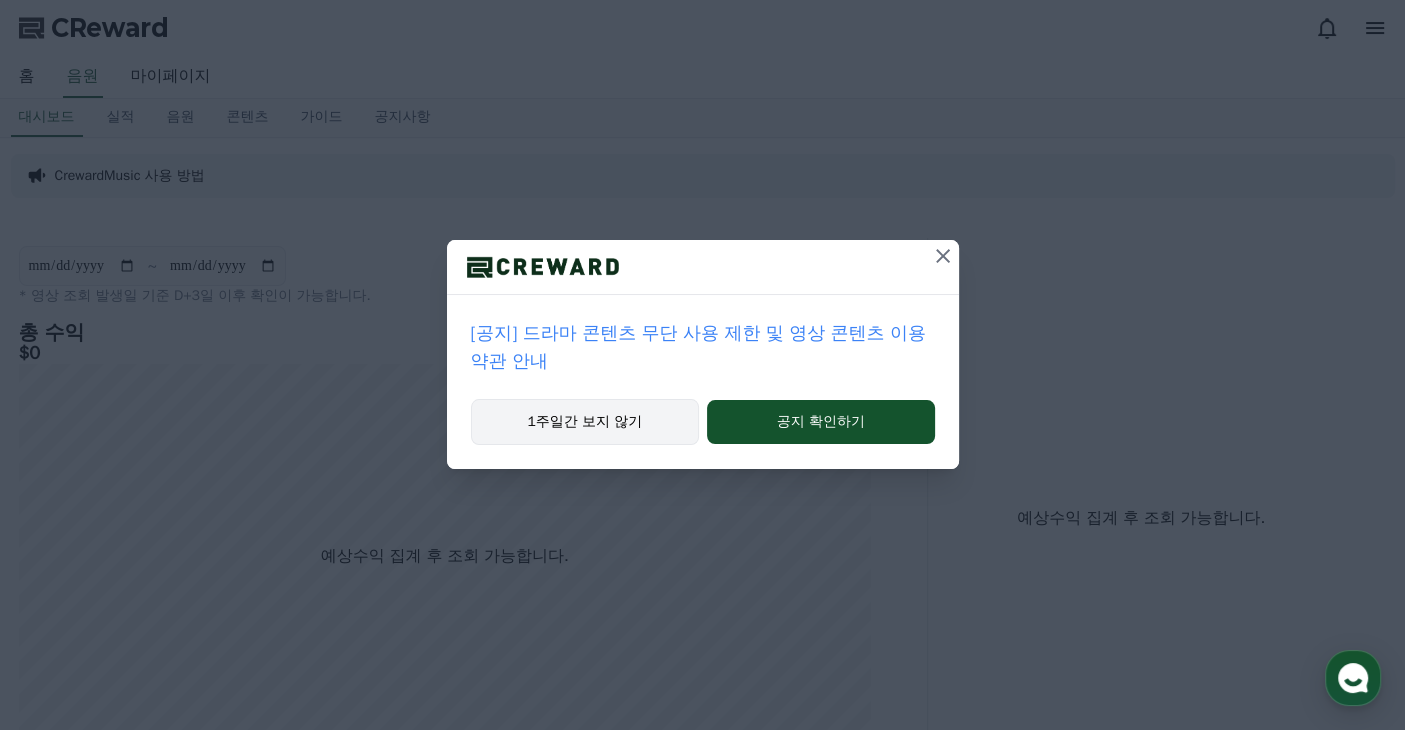 click on "1주일간 보지 않기" at bounding box center [585, 422] 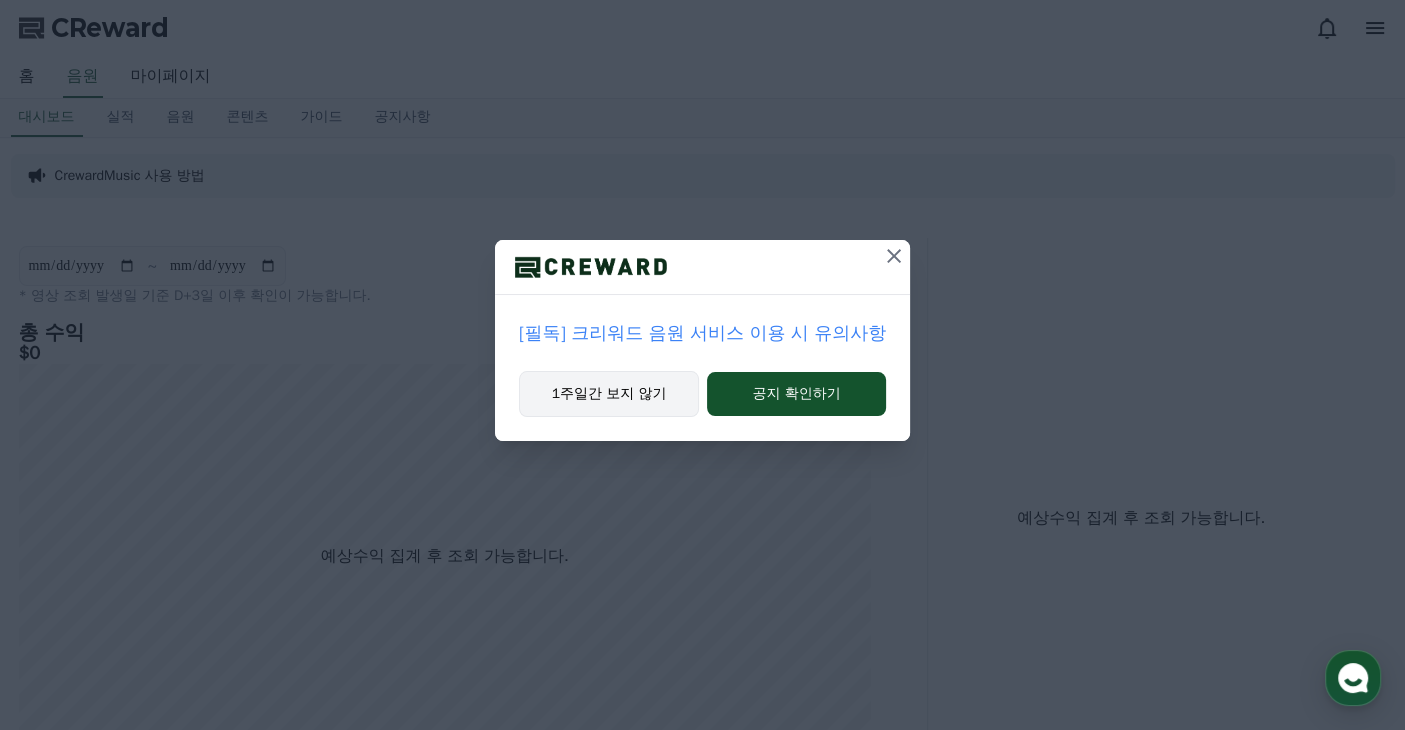 click on "1주일간 보지 않기" at bounding box center (609, 394) 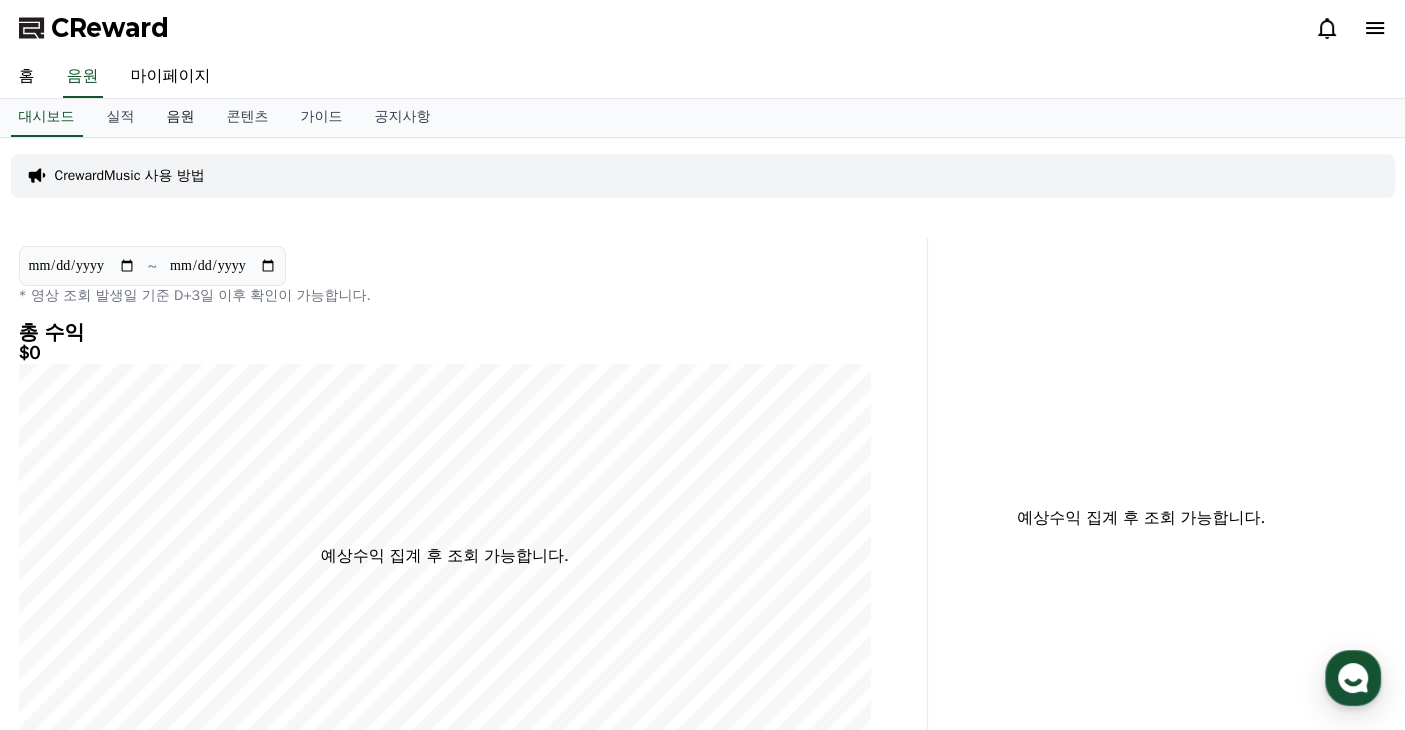 click on "음원" at bounding box center [181, 118] 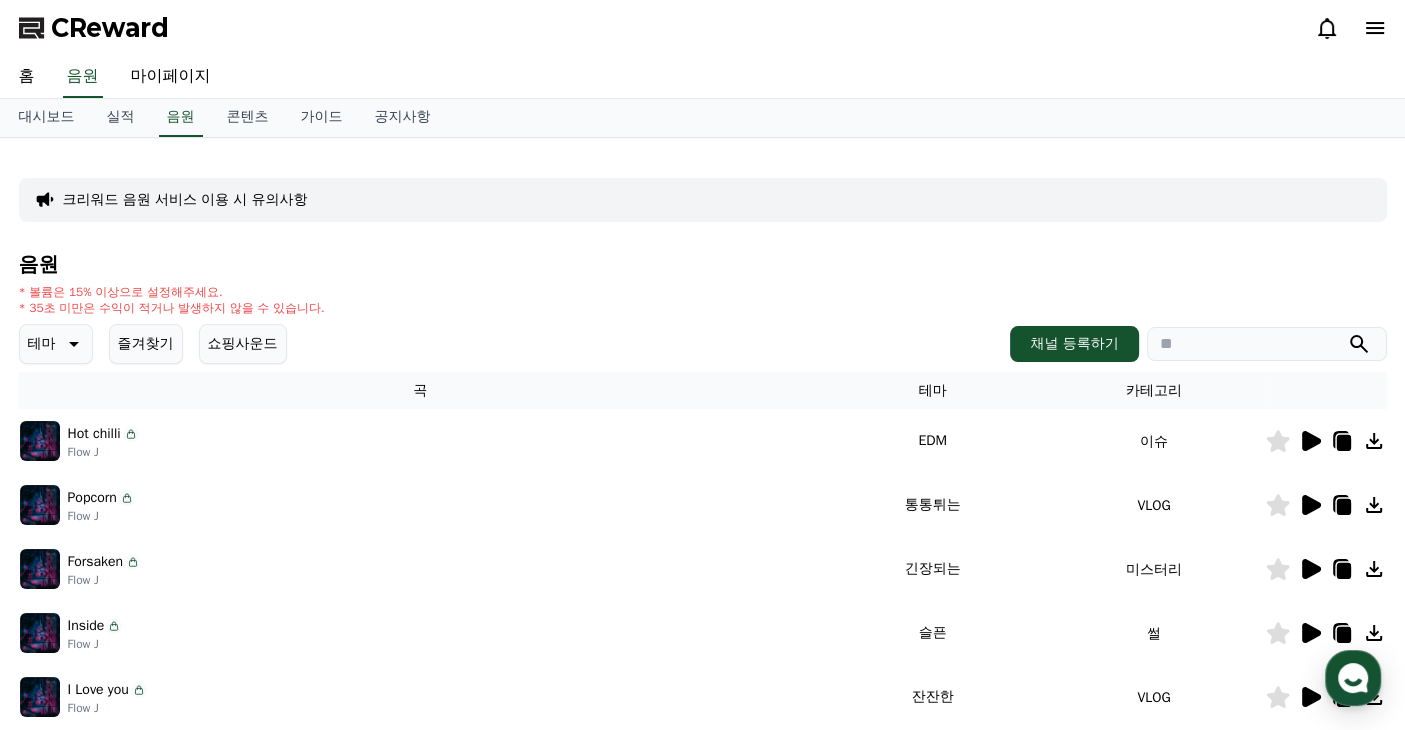click 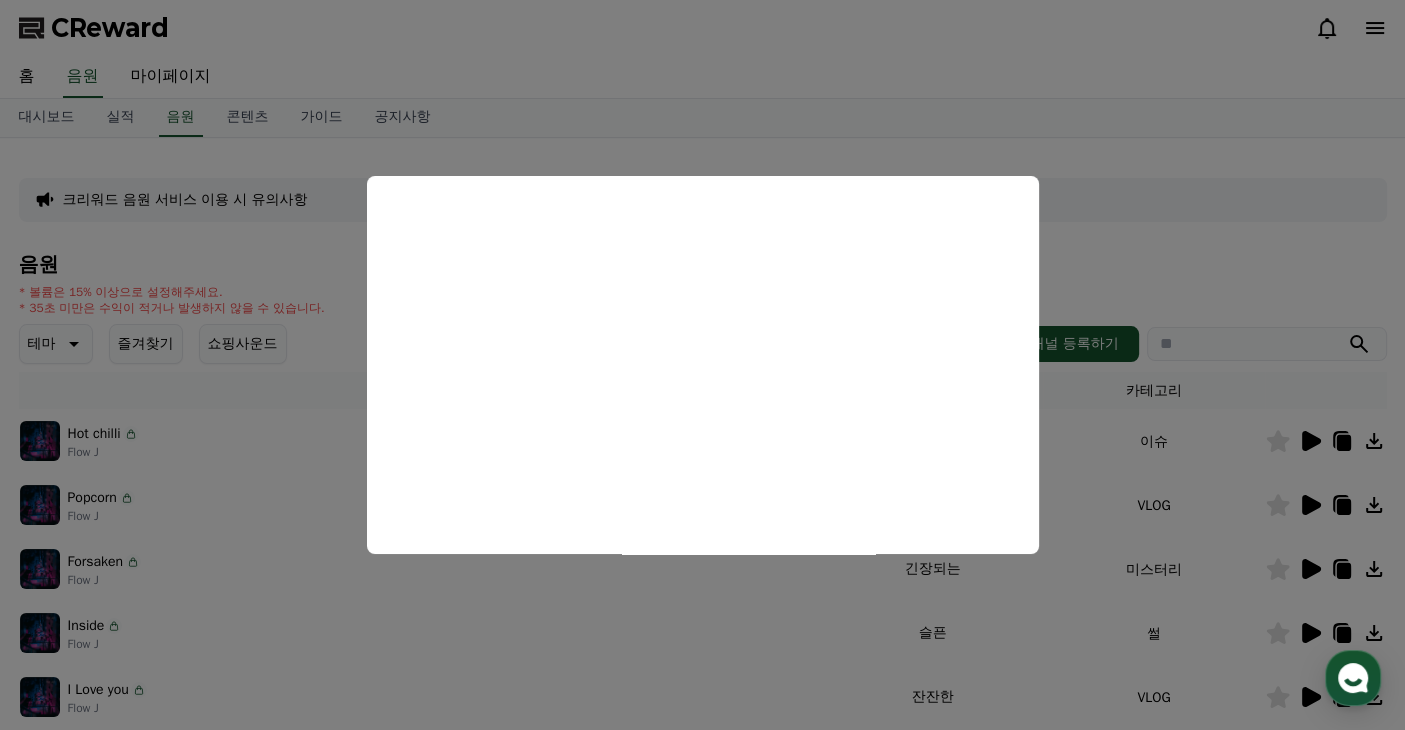 click at bounding box center [702, 365] 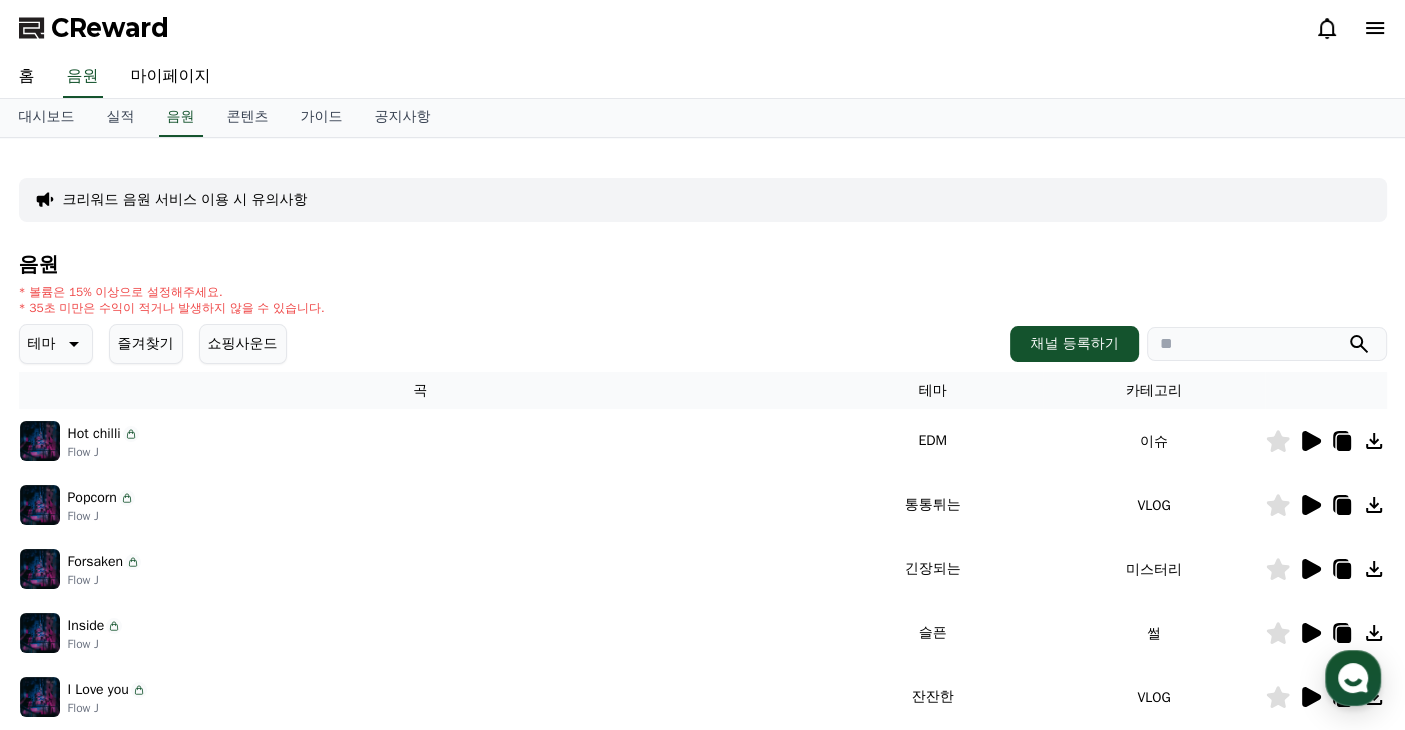 click 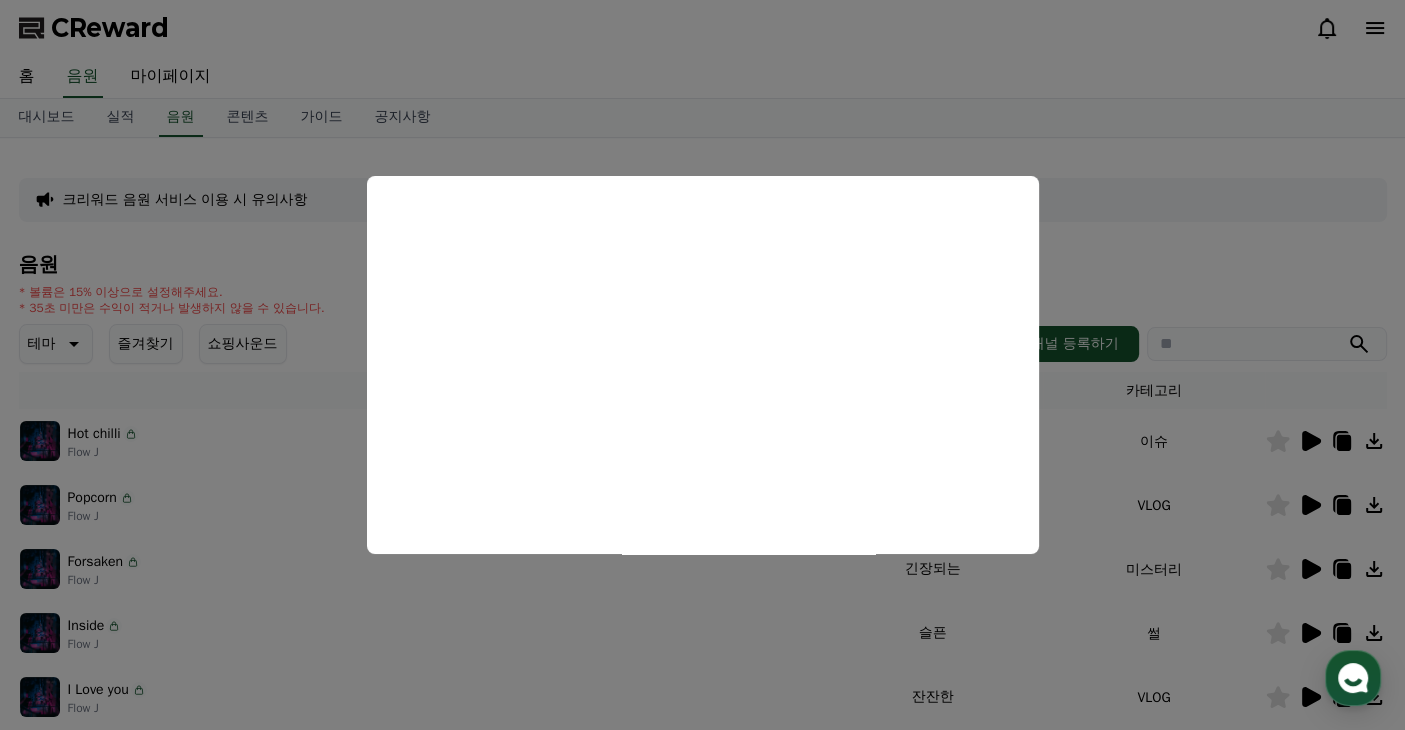 click at bounding box center (702, 365) 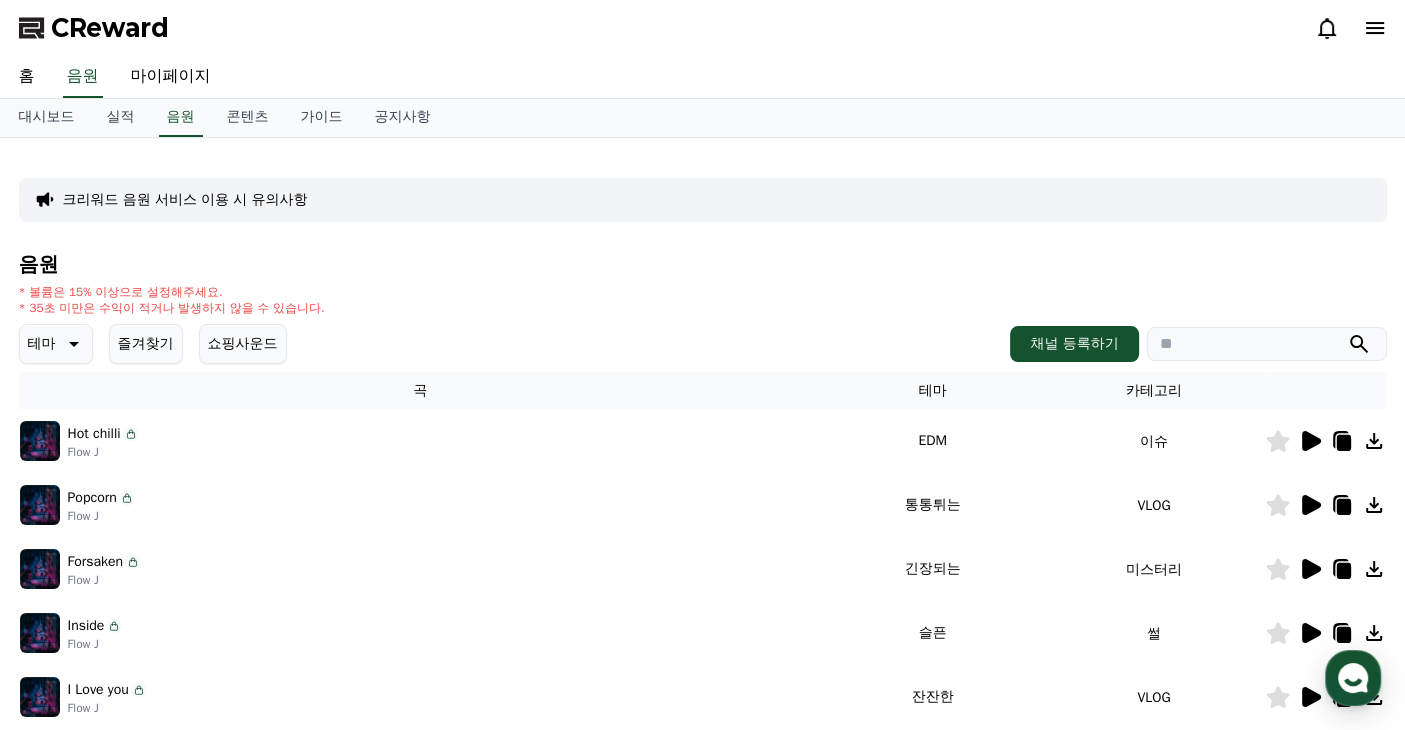 click 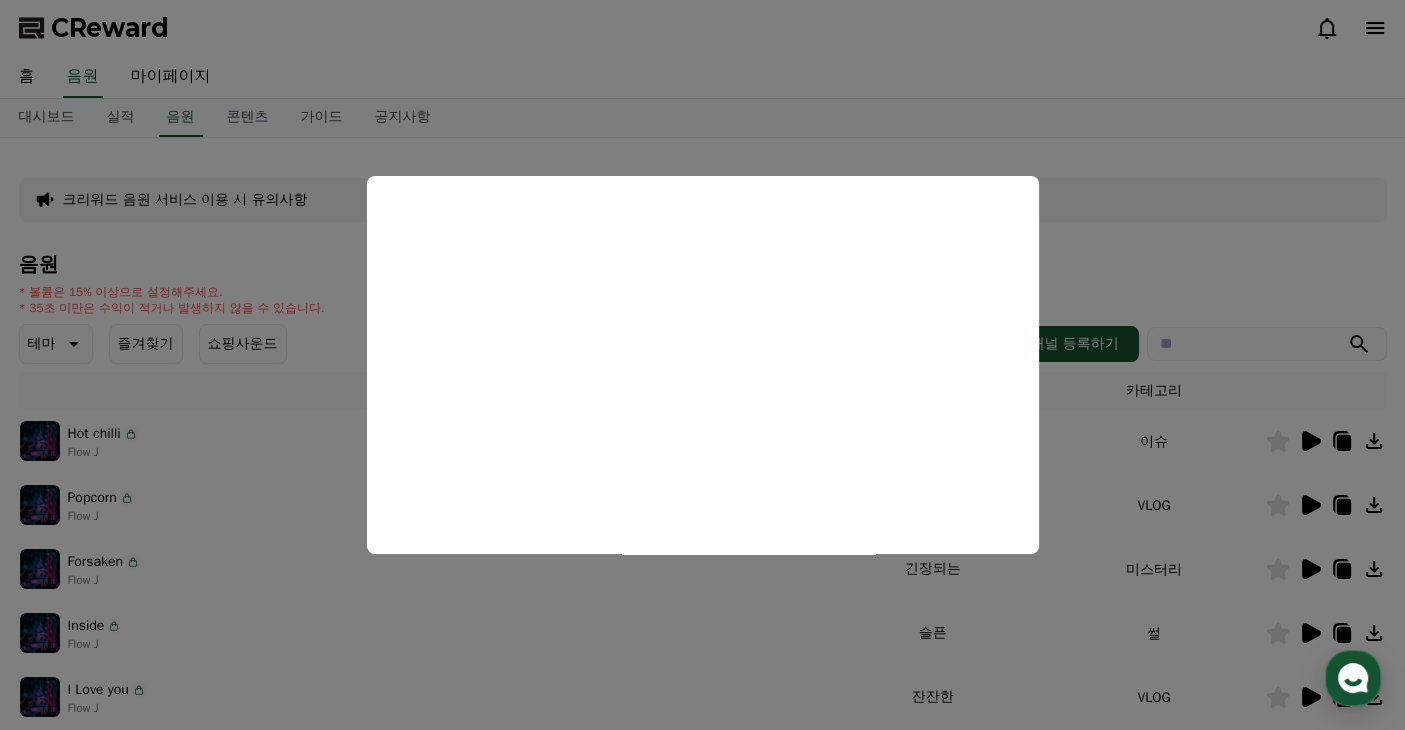 click at bounding box center (702, 365) 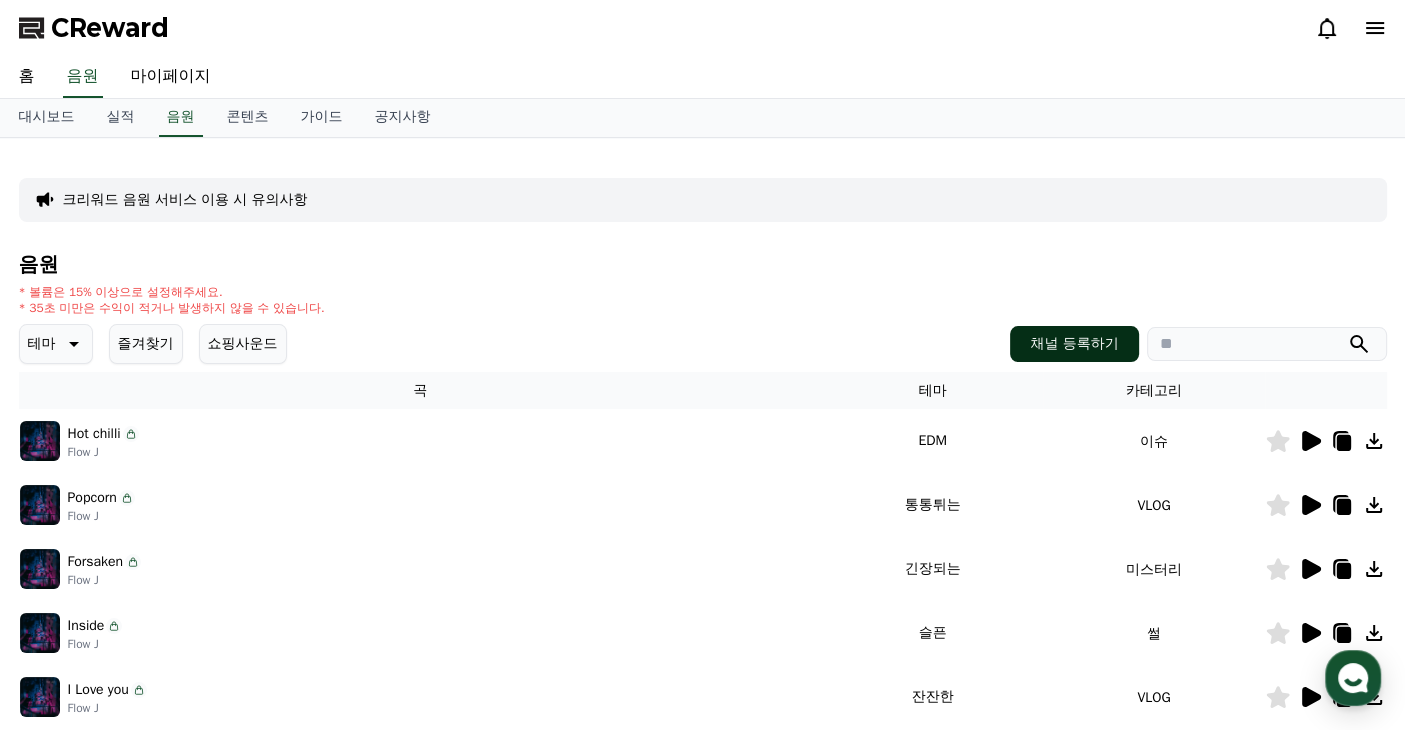 click on "채널 등록하기" at bounding box center [1074, 344] 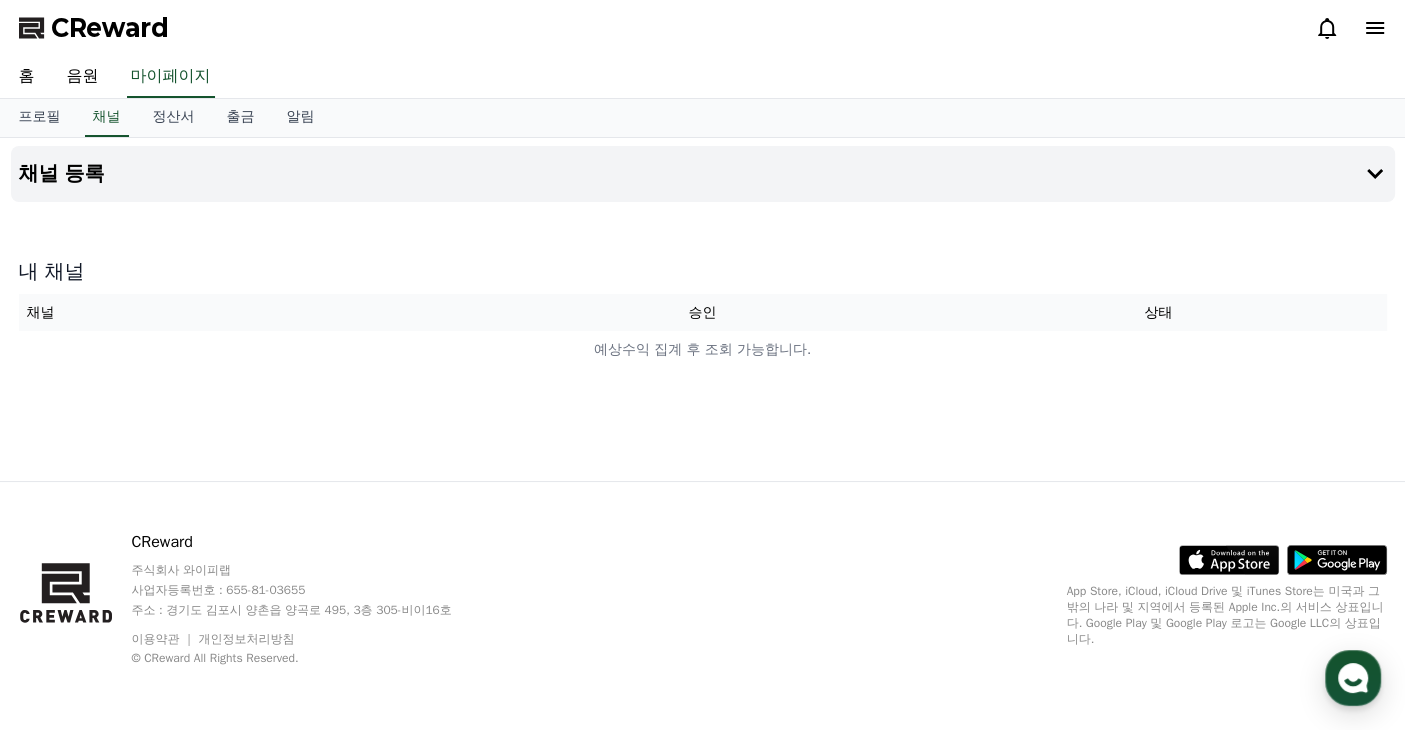 click on "채널 등록             내 채널   채널   승인   상태   예상수익 집계 후 조회 가능합니다." at bounding box center (703, 309) 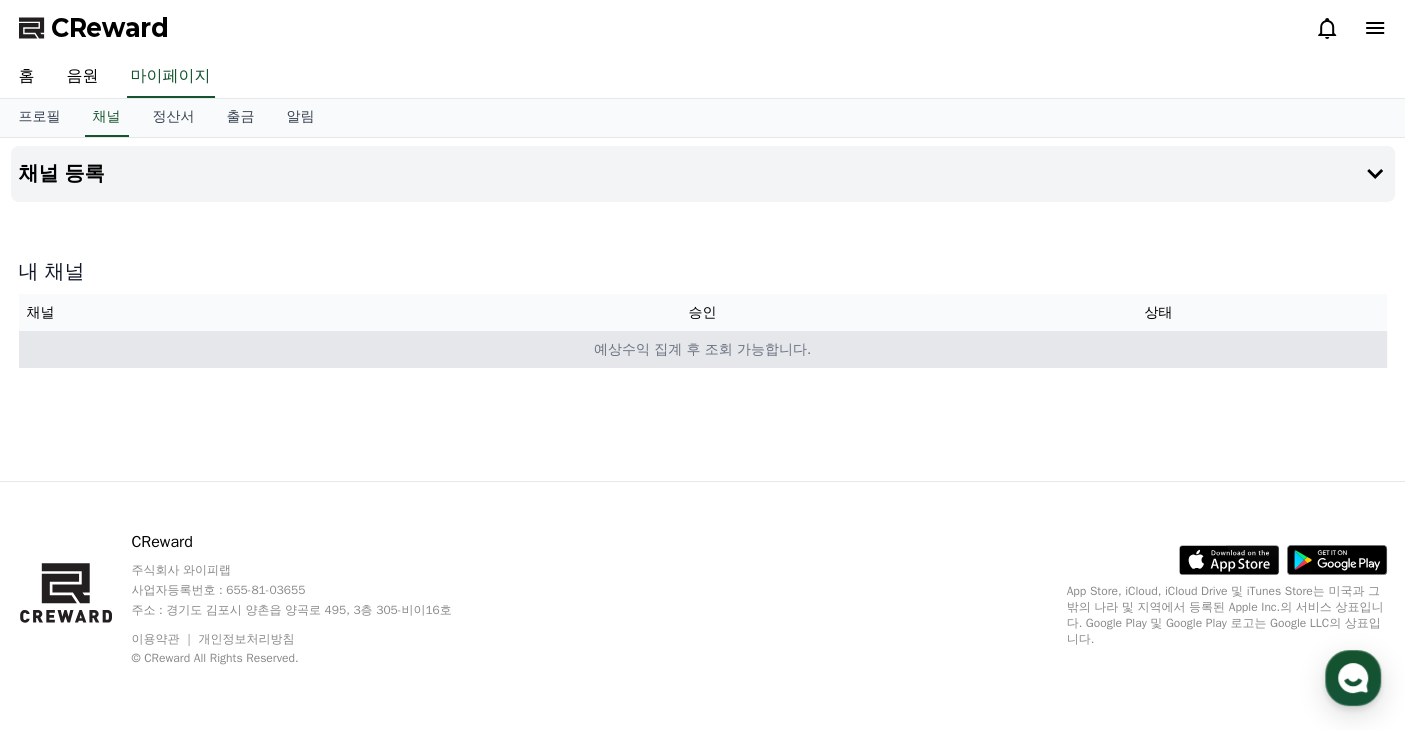 click on "예상수익 집계 후 조회 가능합니다." at bounding box center [703, 349] 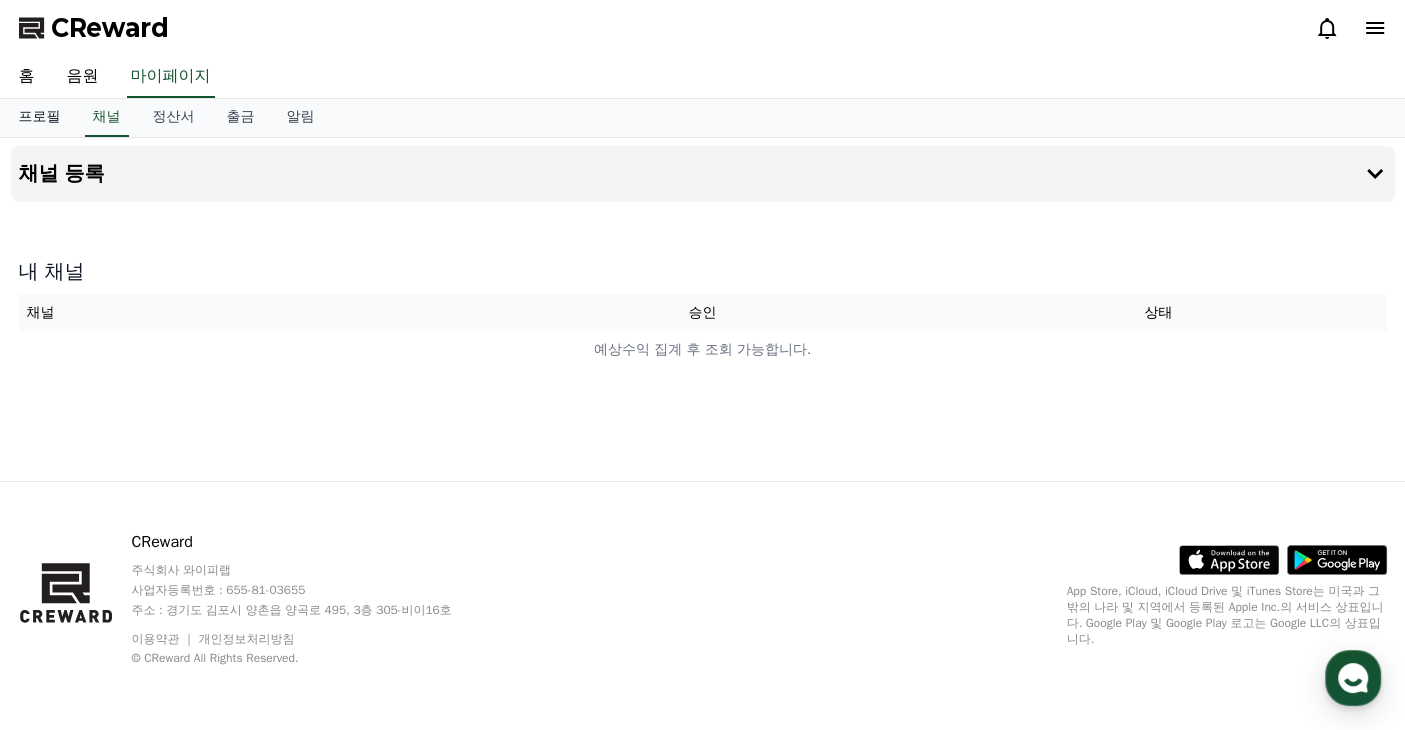 click on "프로필" at bounding box center [40, 118] 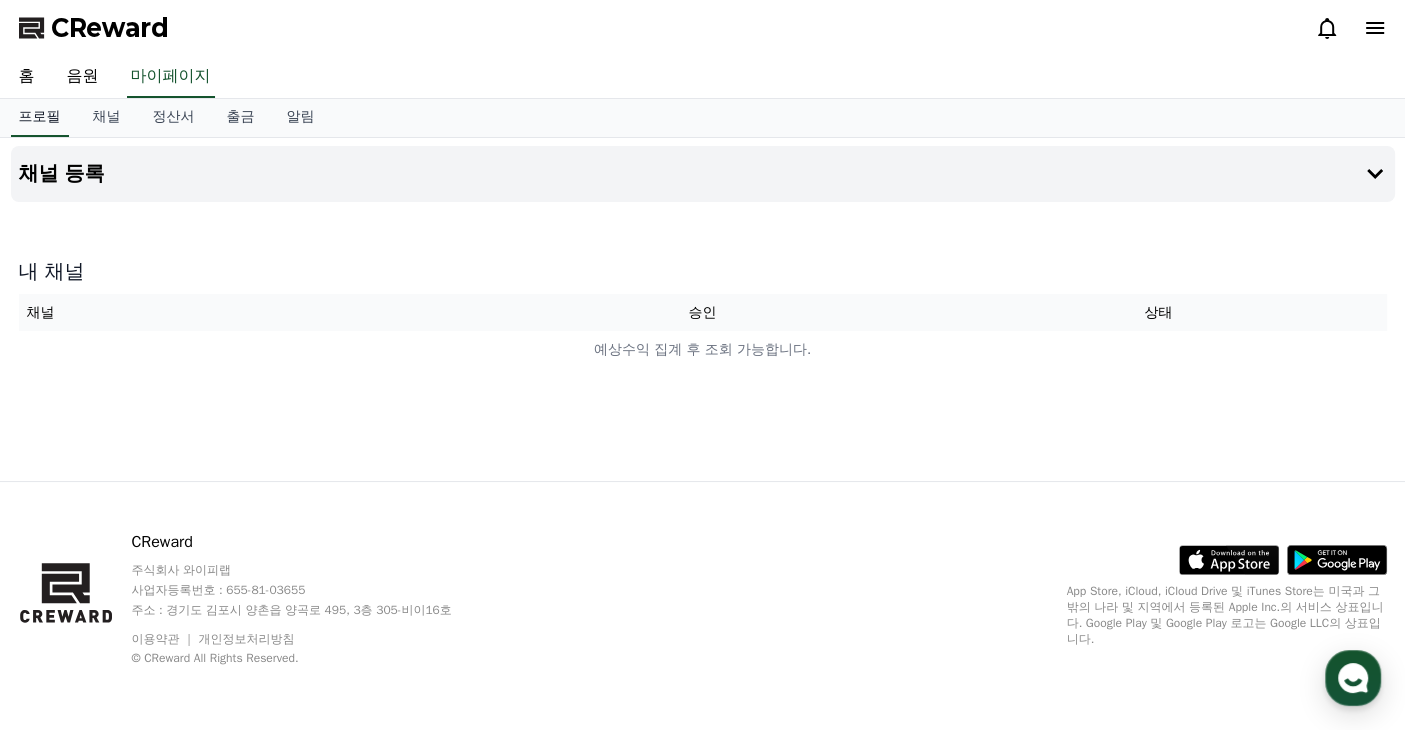 select on "**********" 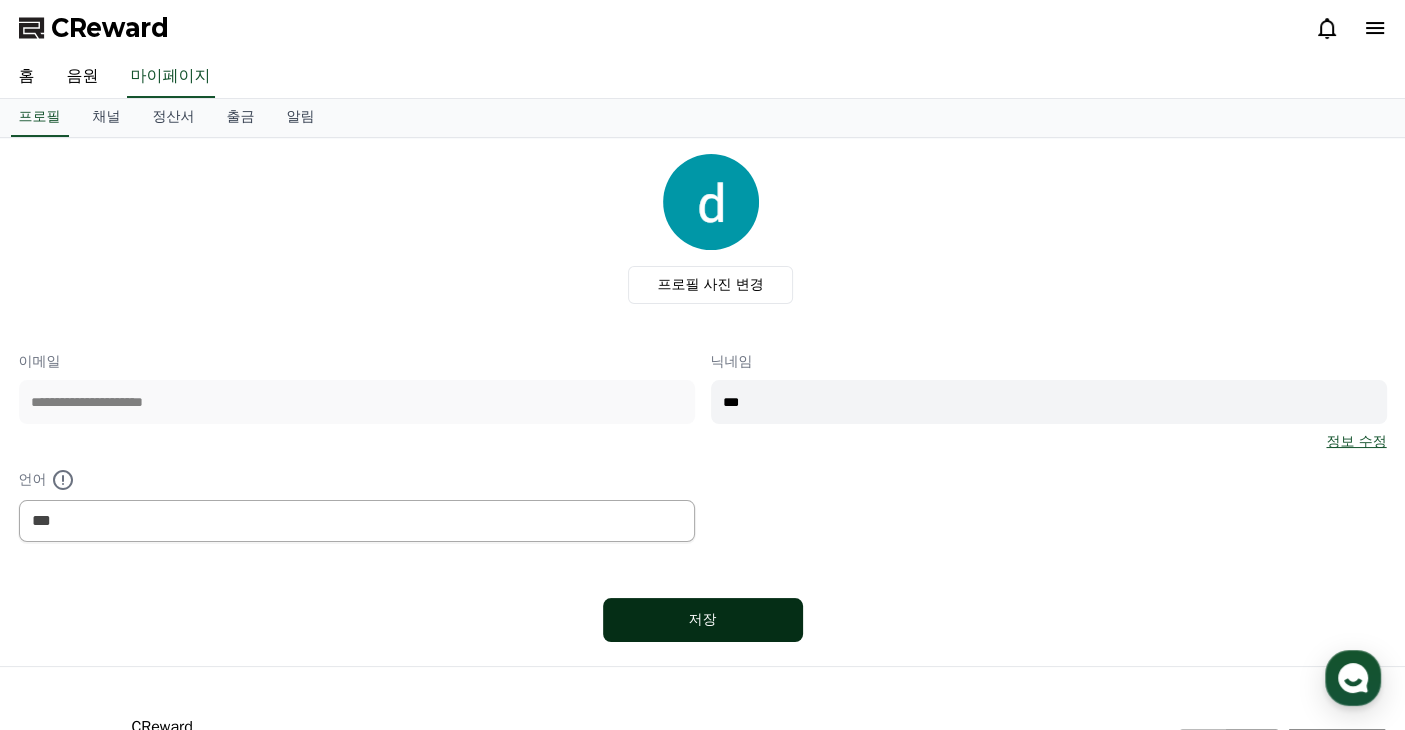 click on "저장" at bounding box center [703, 620] 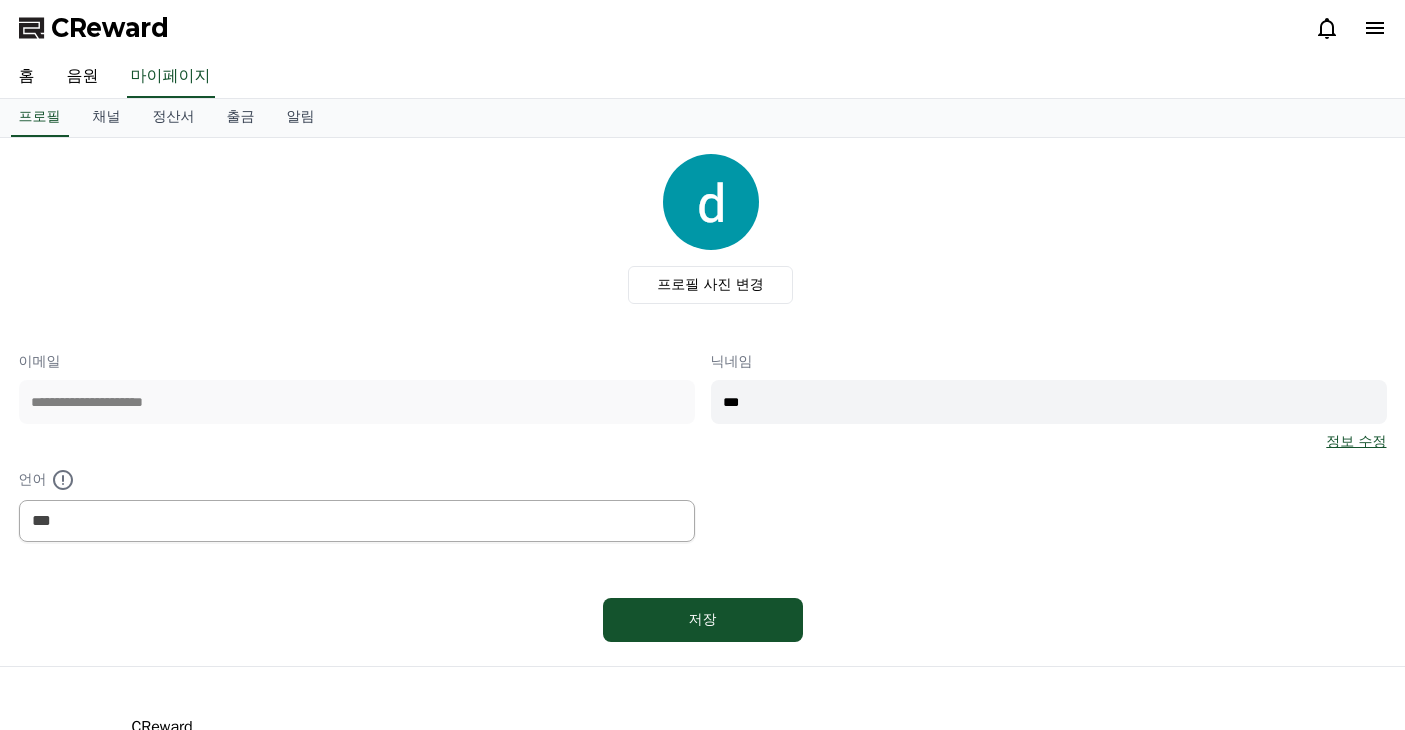 select on "**********" 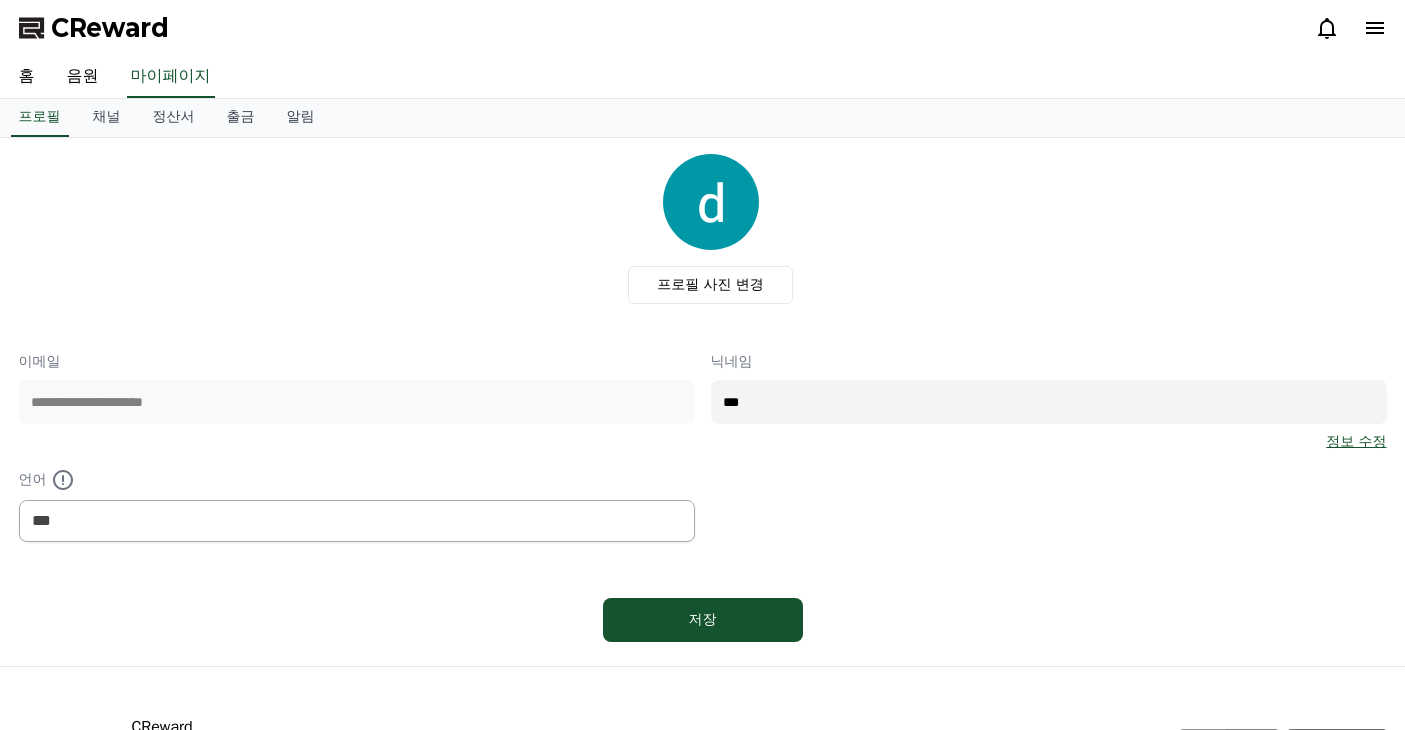 click on "채널" at bounding box center [107, 118] 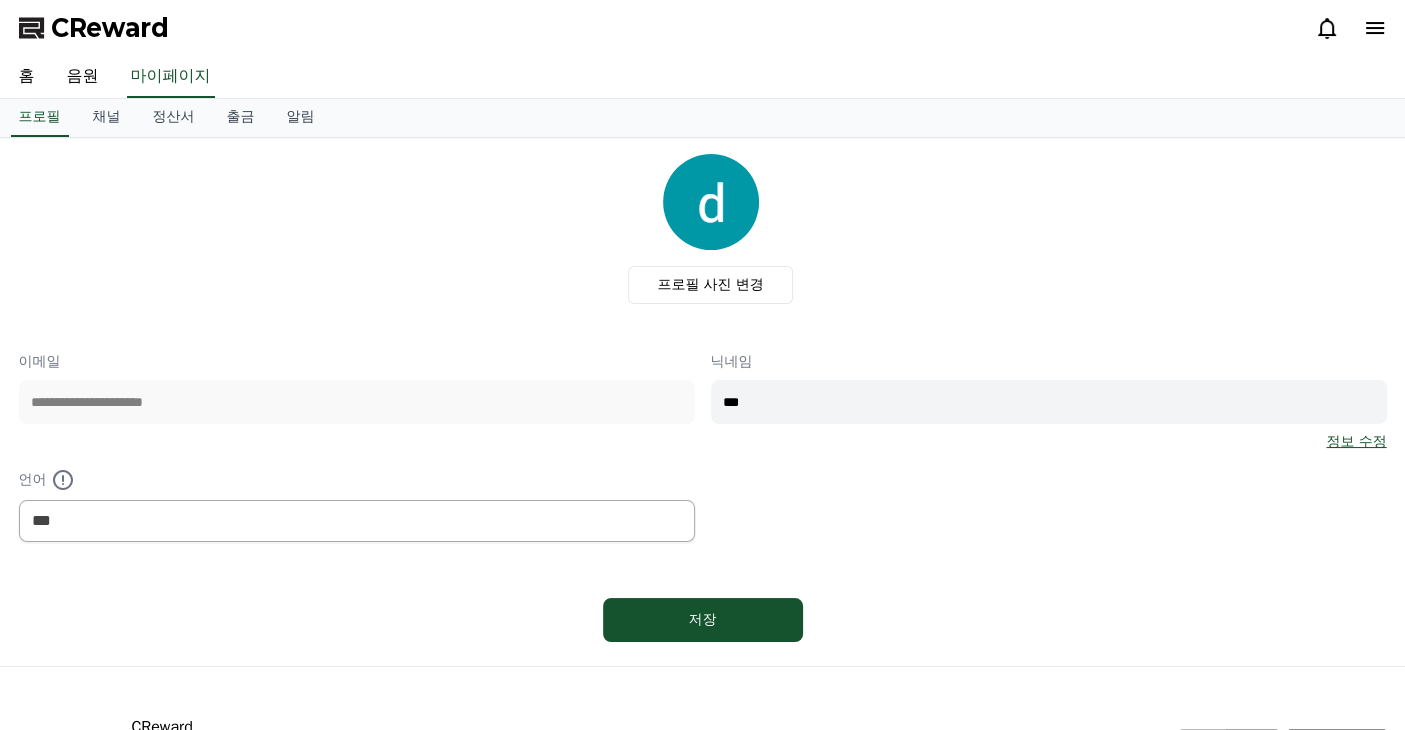 scroll, scrollTop: 0, scrollLeft: 0, axis: both 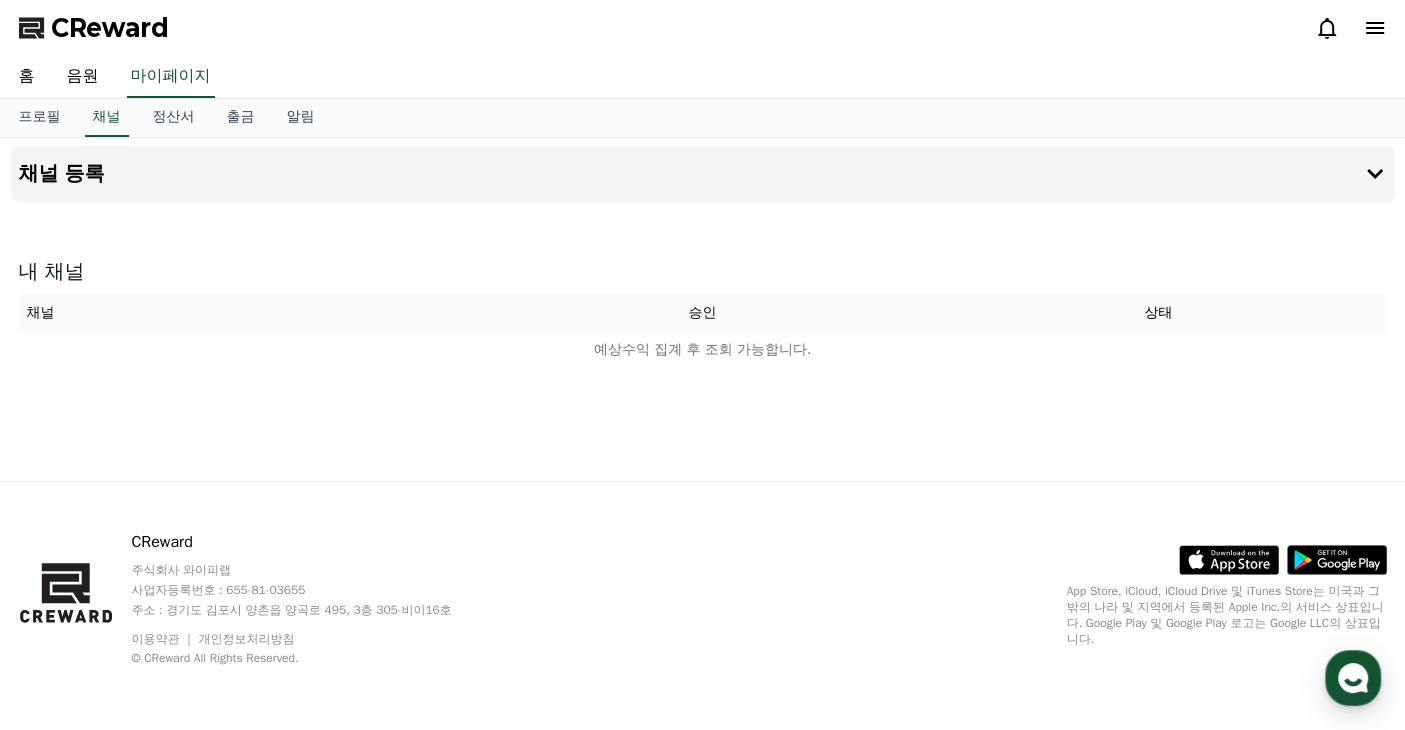 click on "채널" at bounding box center [247, 312] 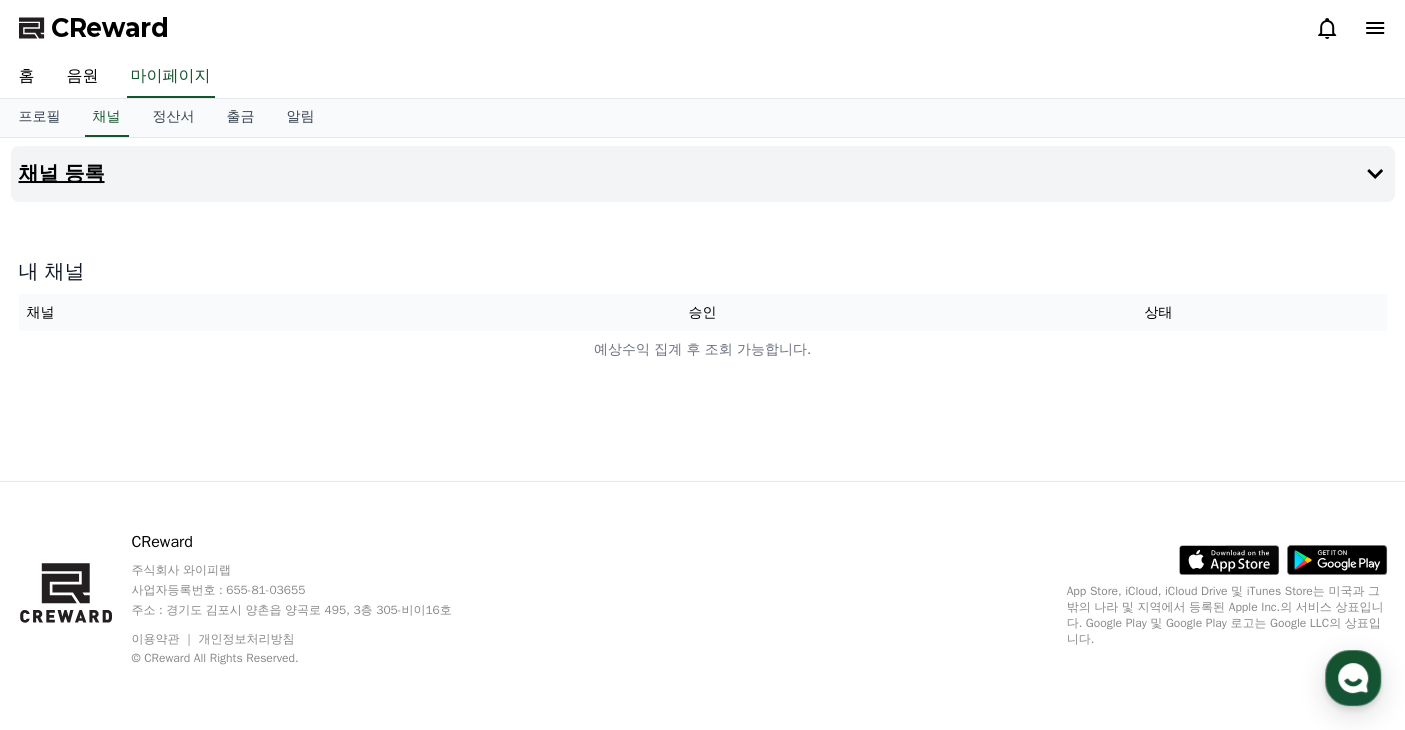 click on "채널 등록" at bounding box center [62, 174] 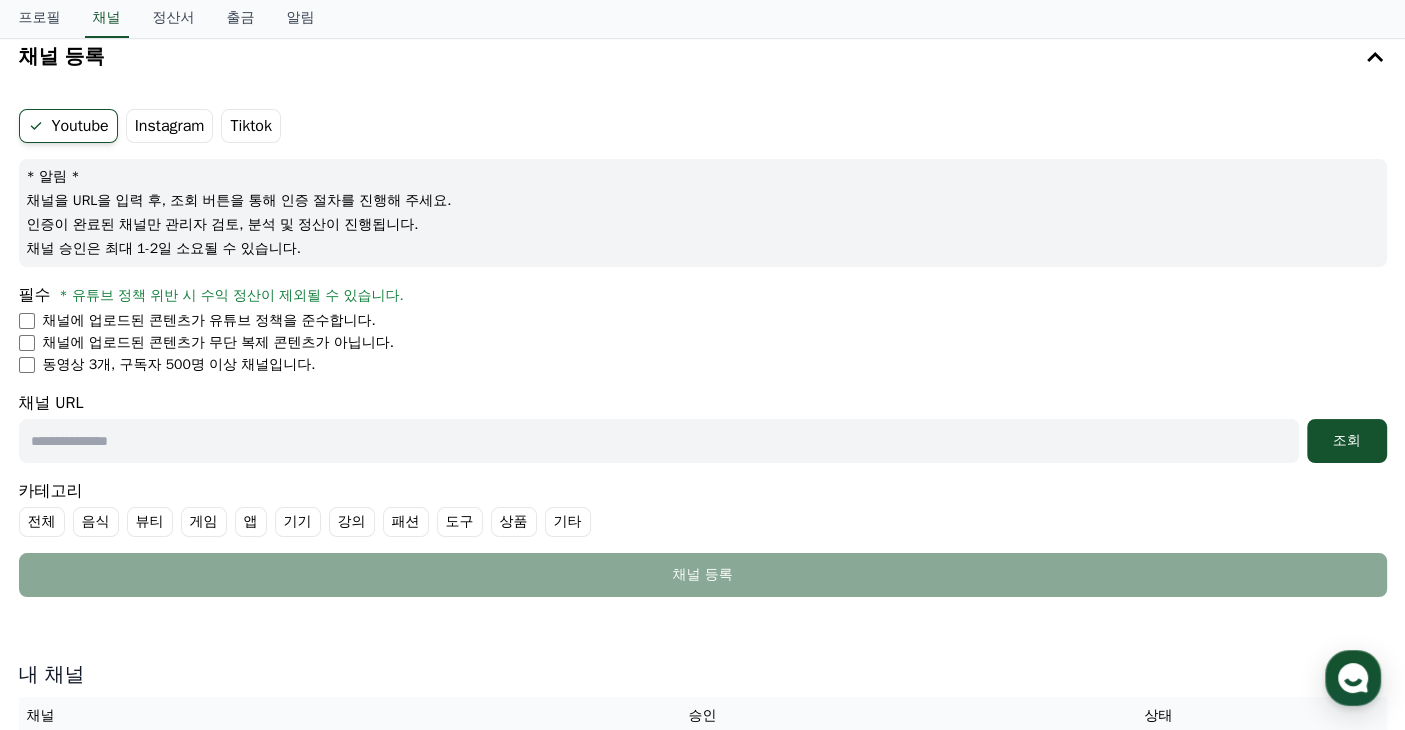 scroll, scrollTop: 214, scrollLeft: 0, axis: vertical 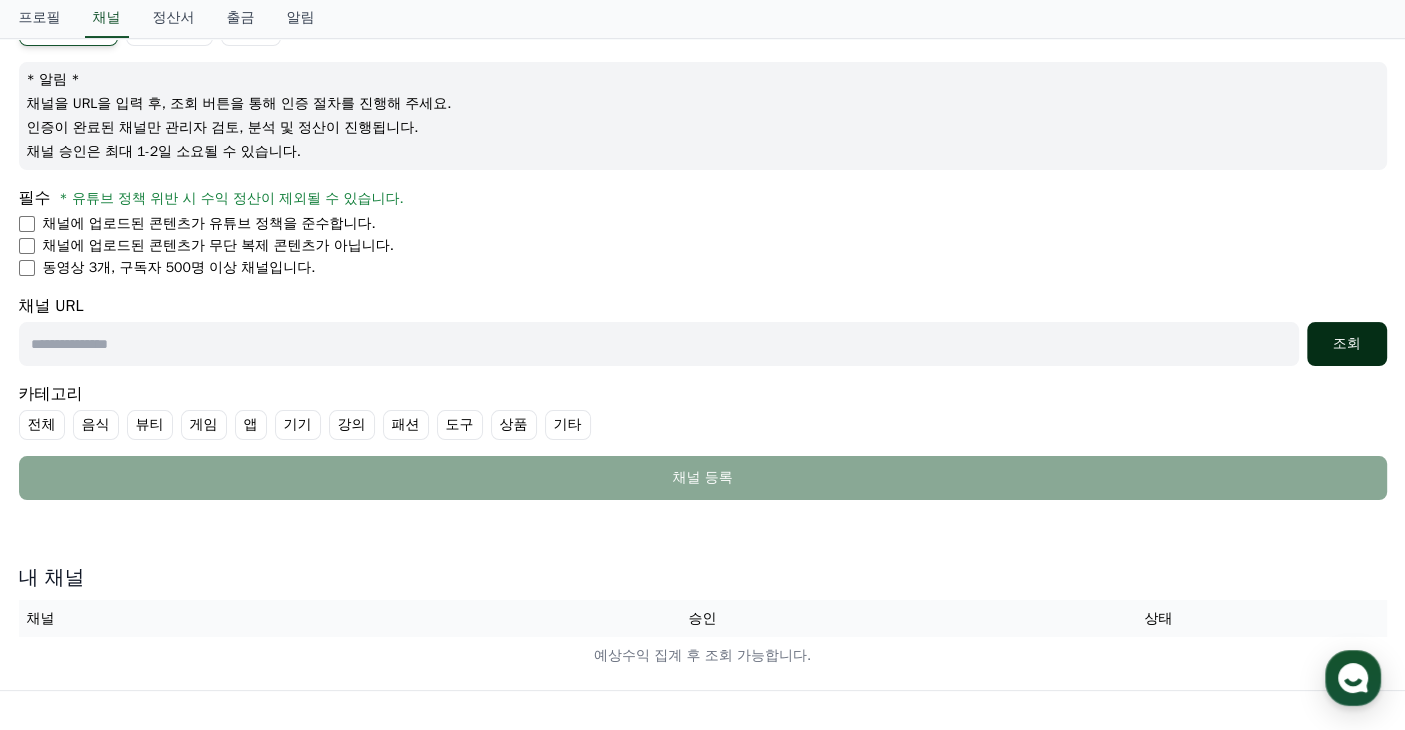 click on "조회" at bounding box center [1347, 344] 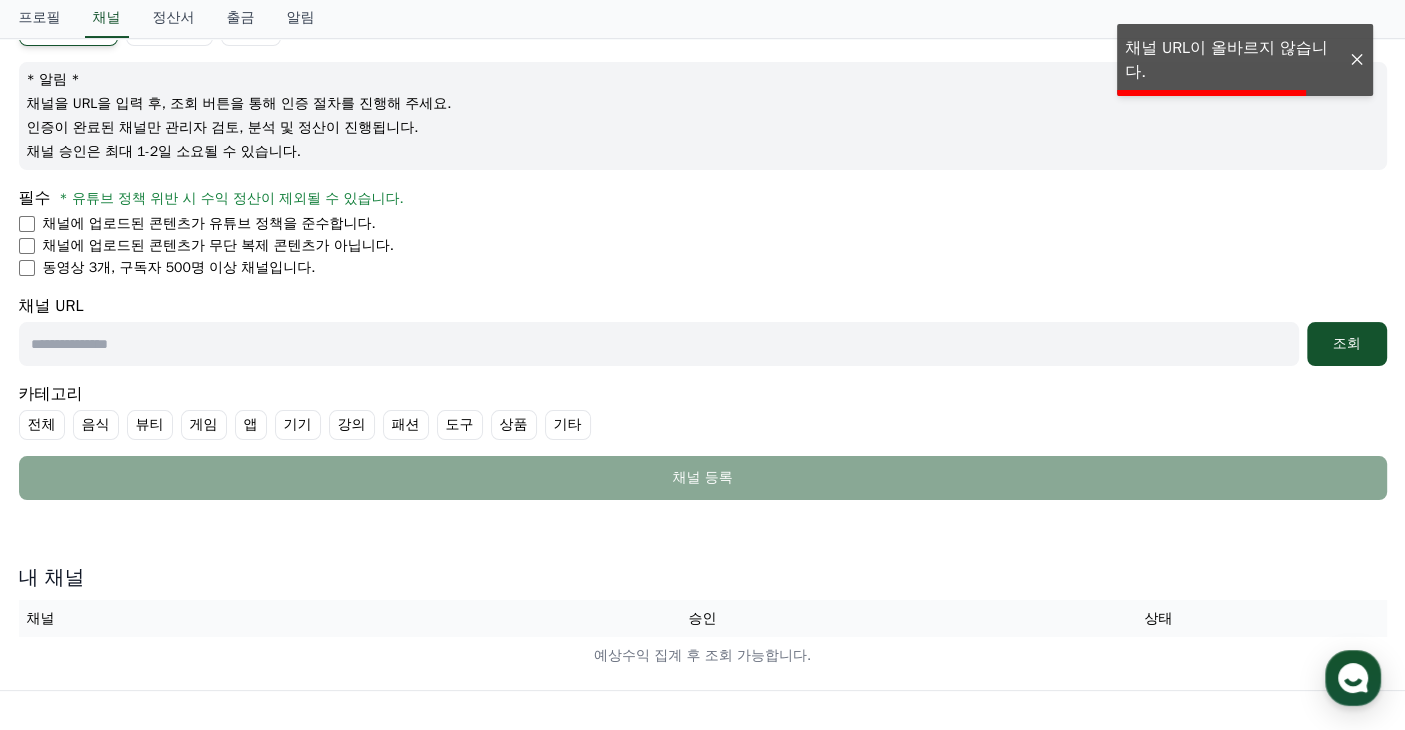 click at bounding box center (659, 344) 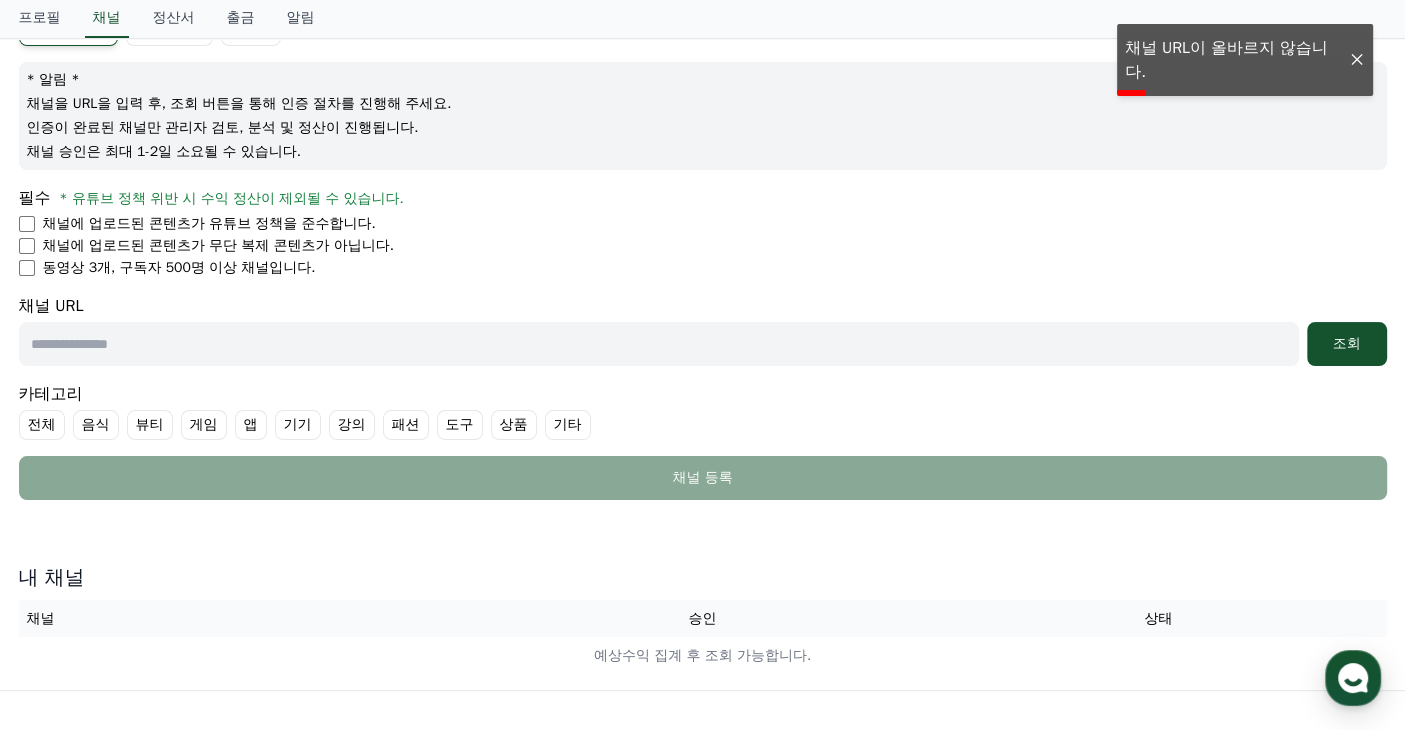 click at bounding box center [659, 344] 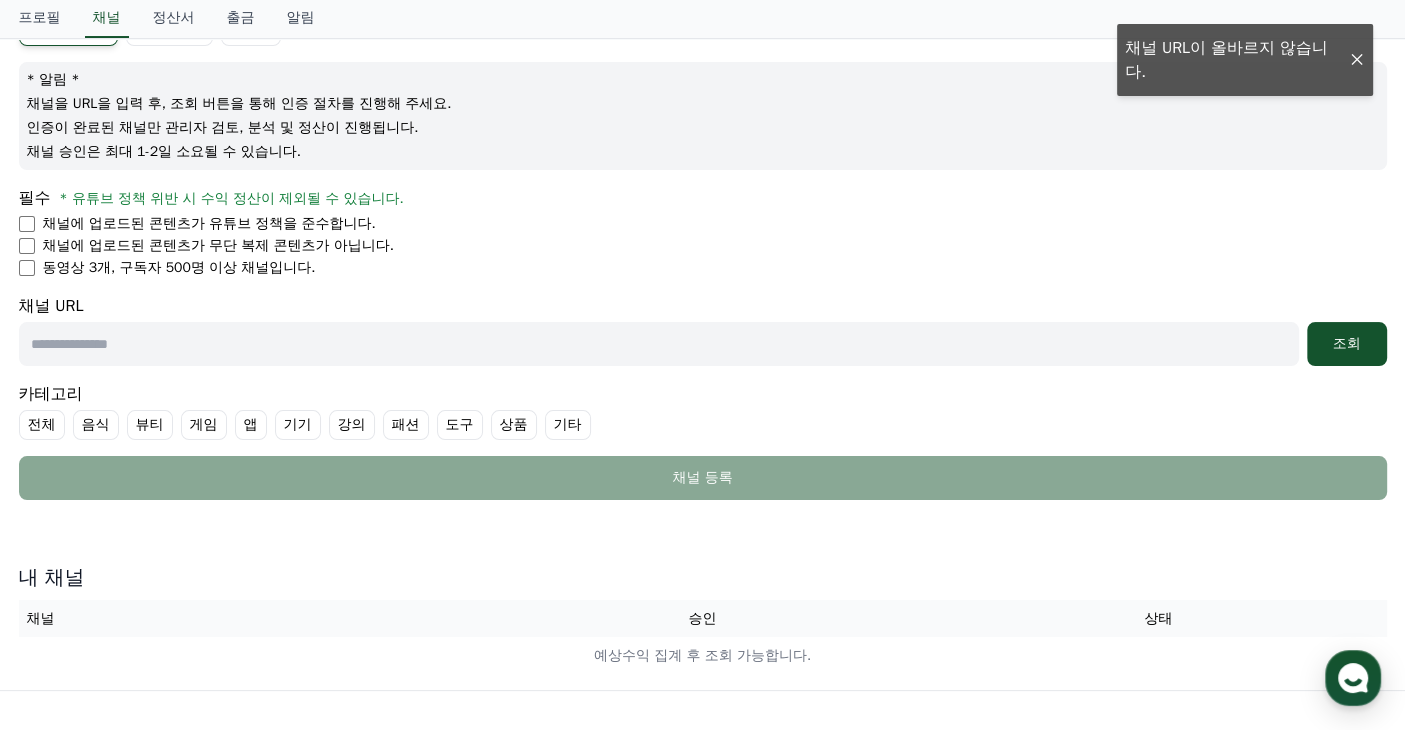 paste on "**********" 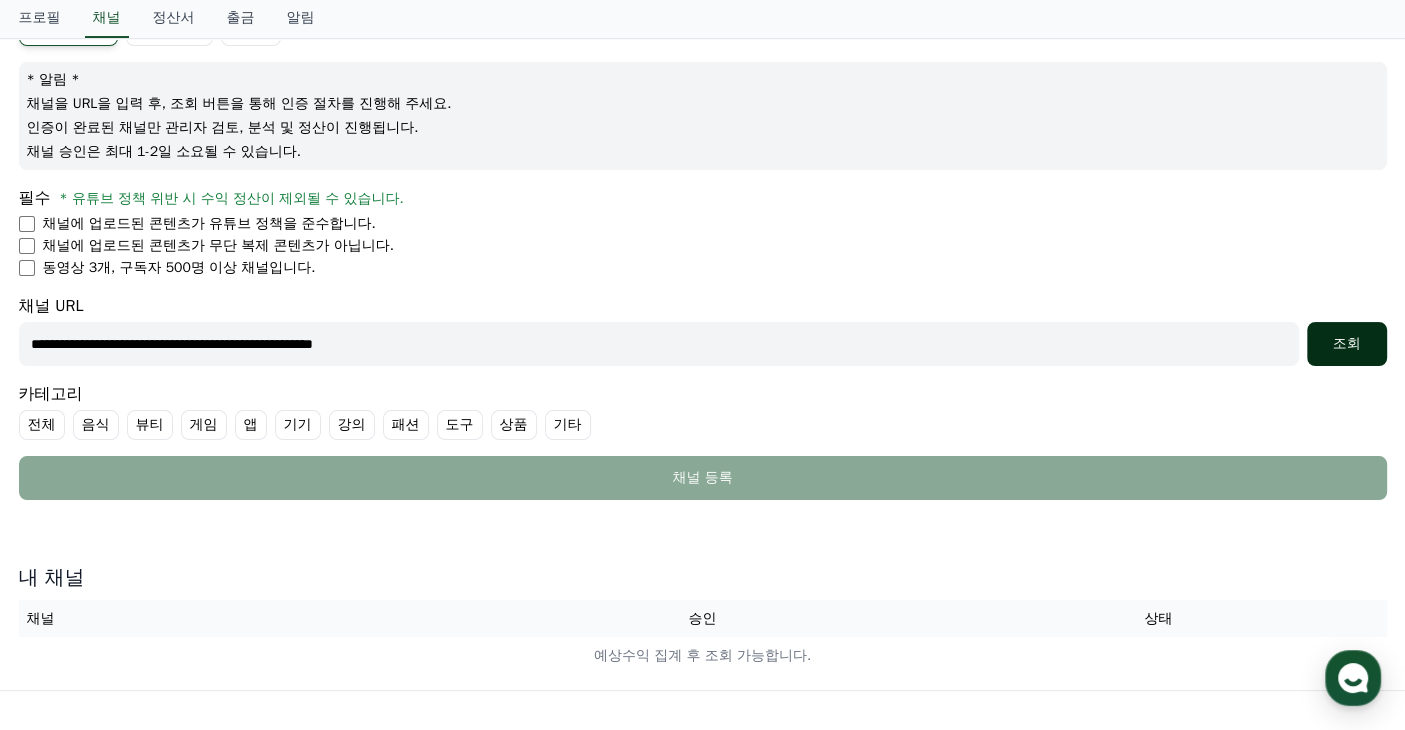 type on "**********" 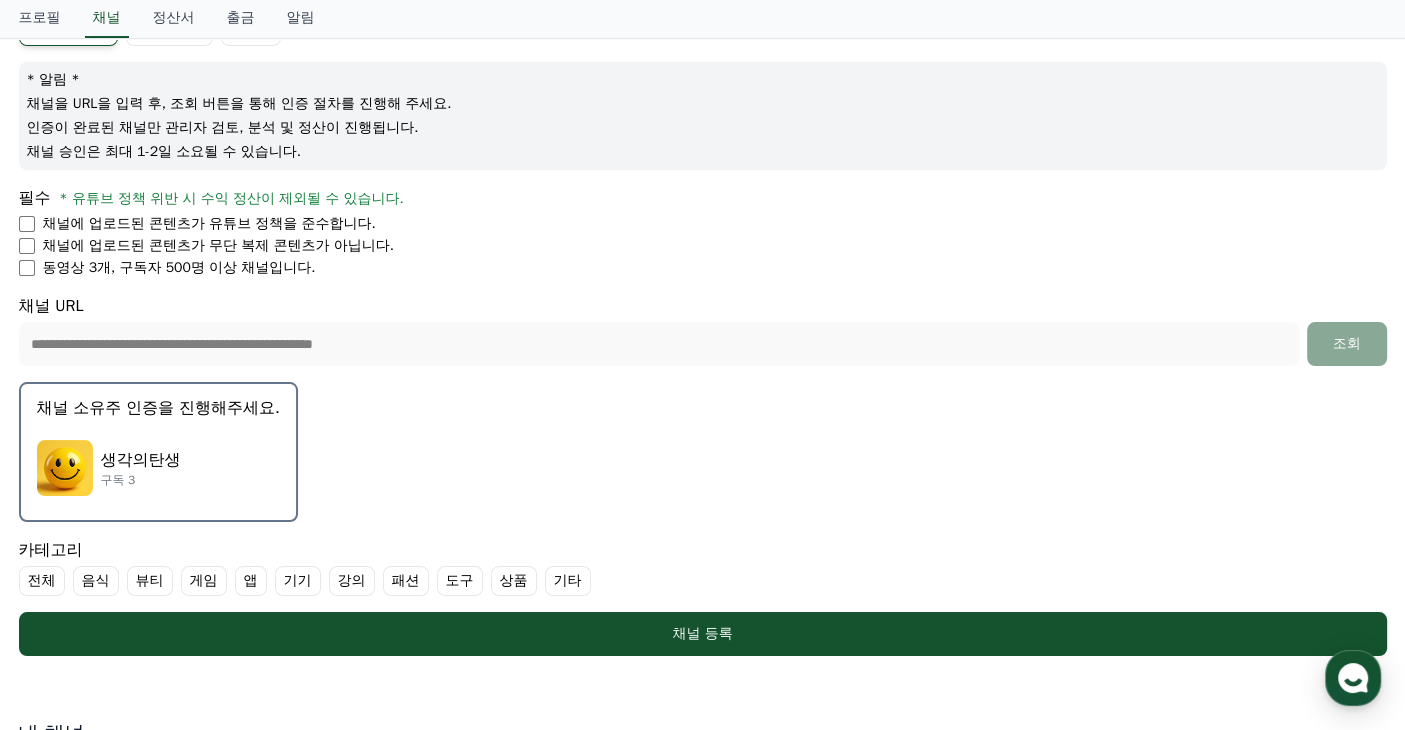 click at bounding box center [65, 468] 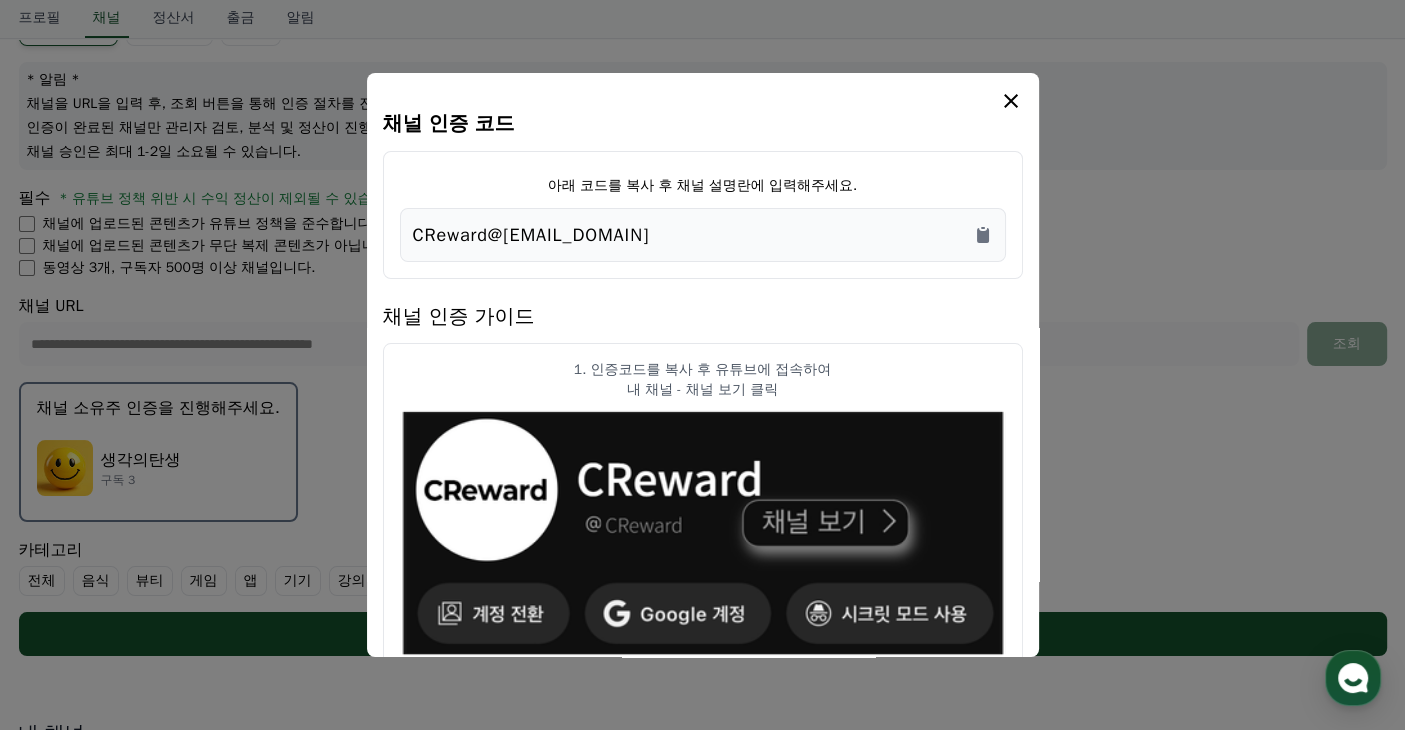 click on "CReward@fe0c383b" at bounding box center (703, 235) 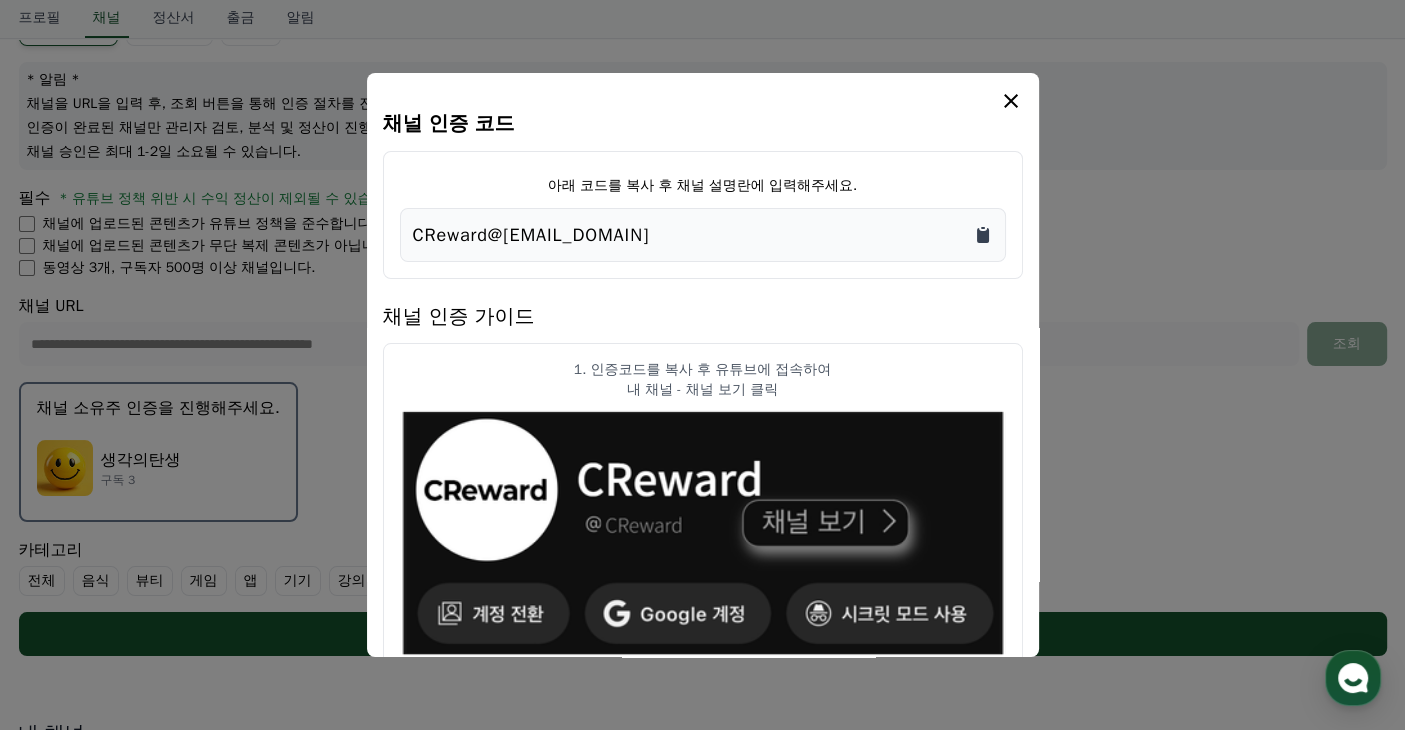 click 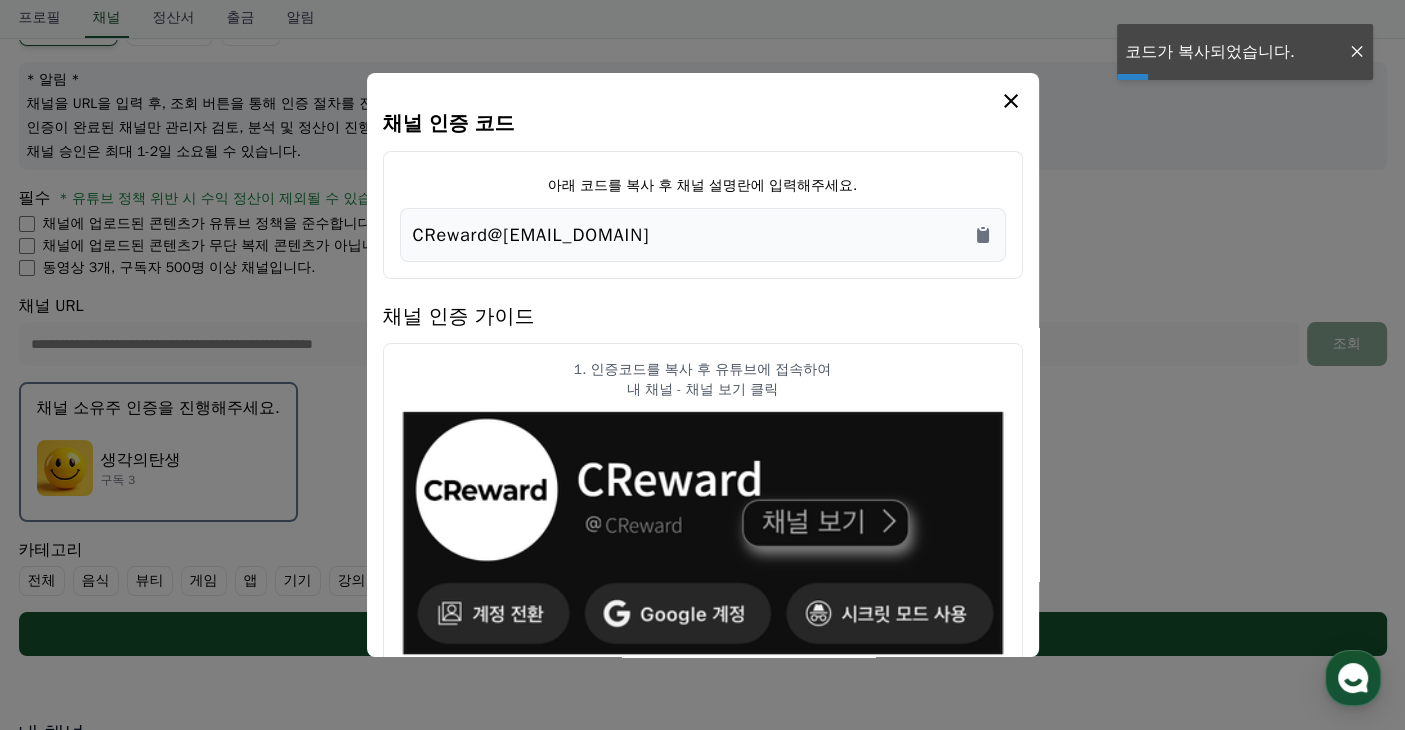 click 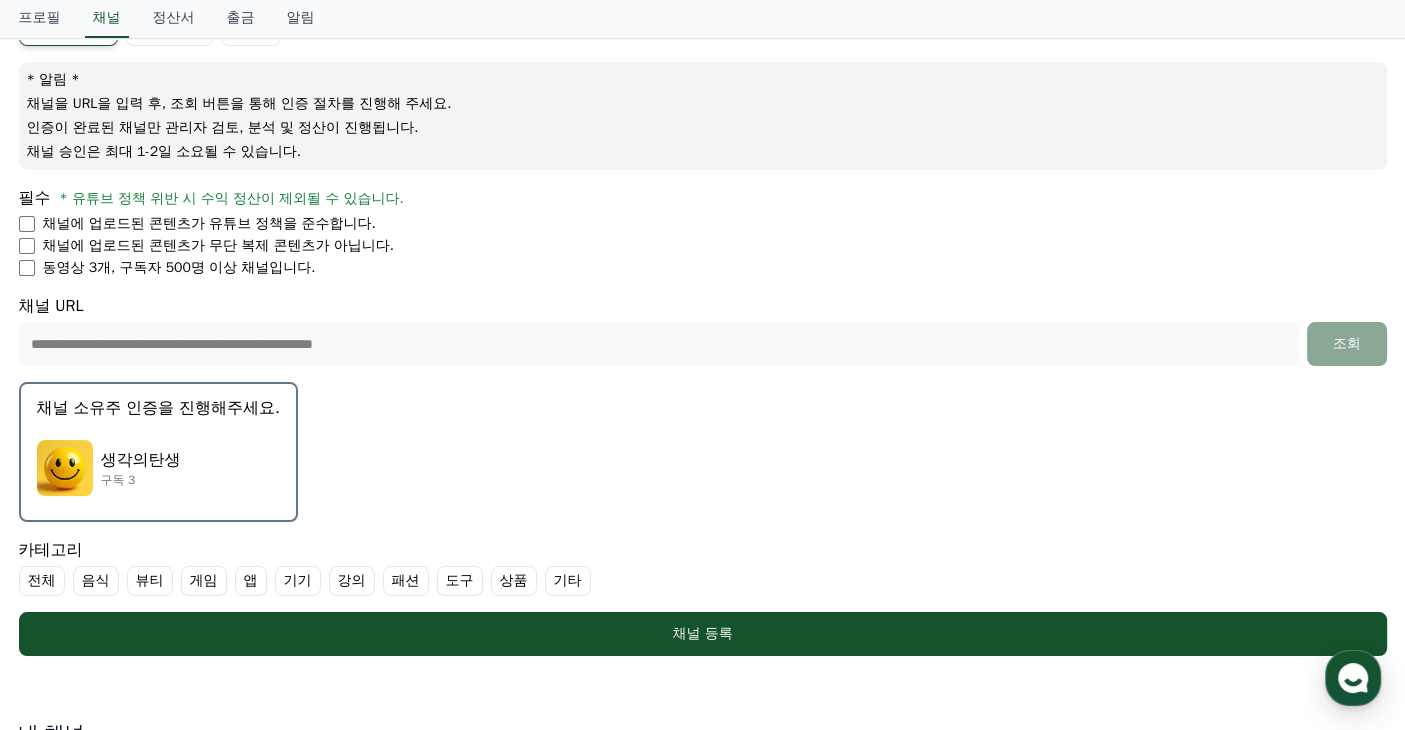 click on "전체" at bounding box center [42, 581] 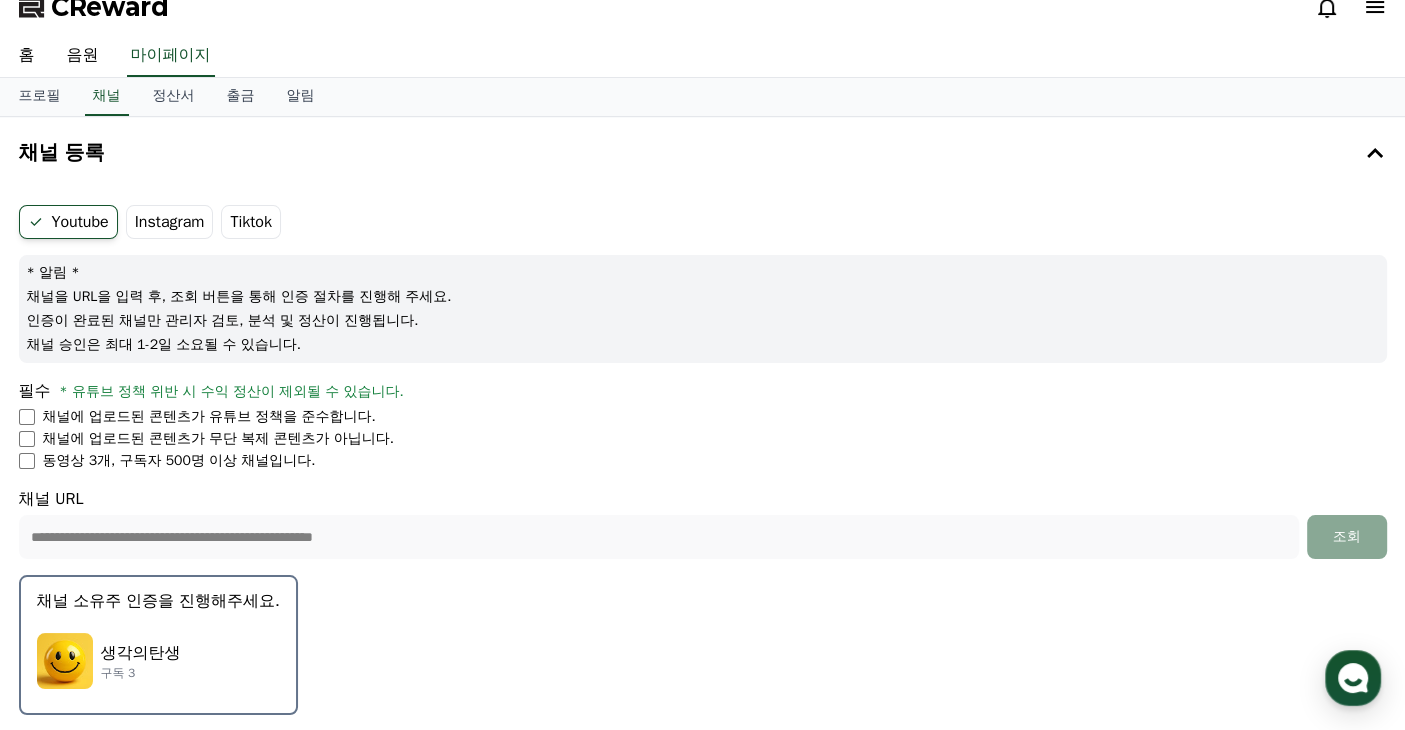 scroll, scrollTop: 0, scrollLeft: 0, axis: both 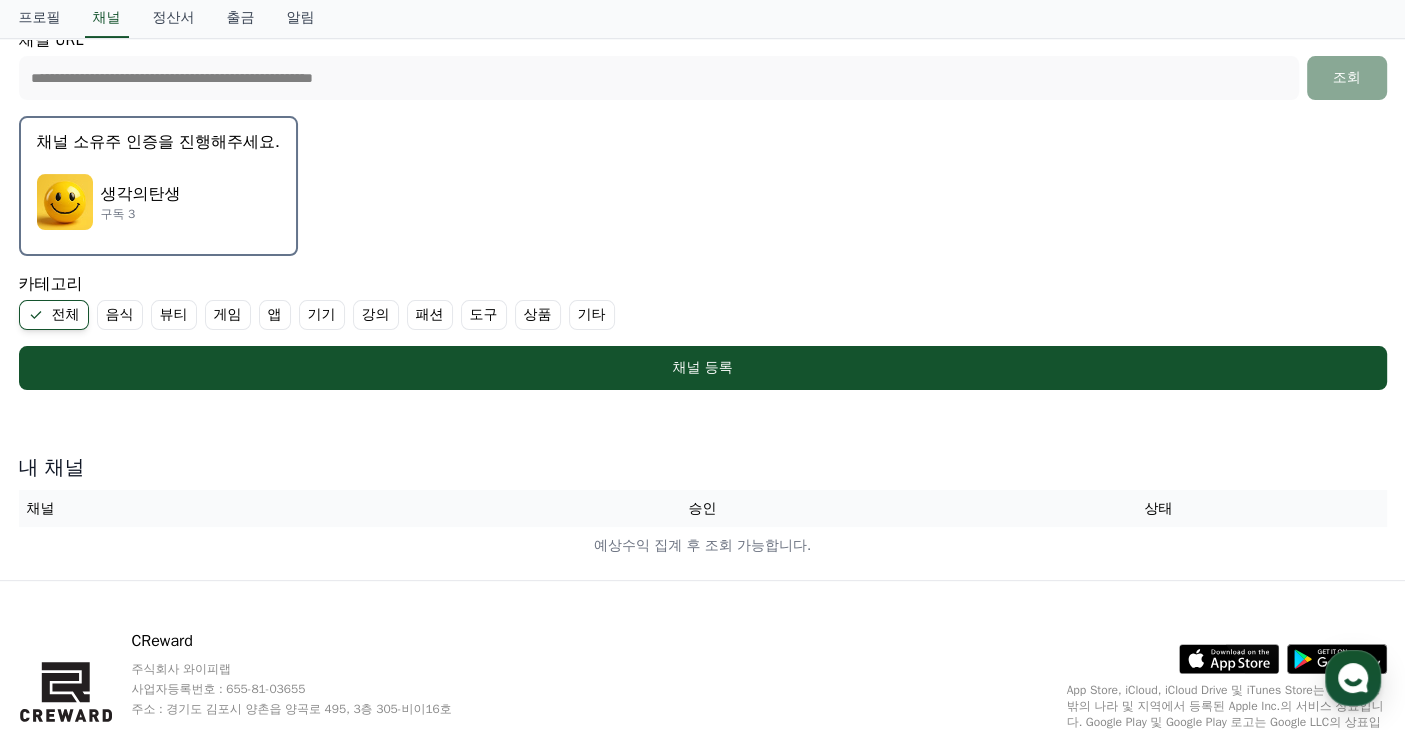 click on "기타" at bounding box center (592, 315) 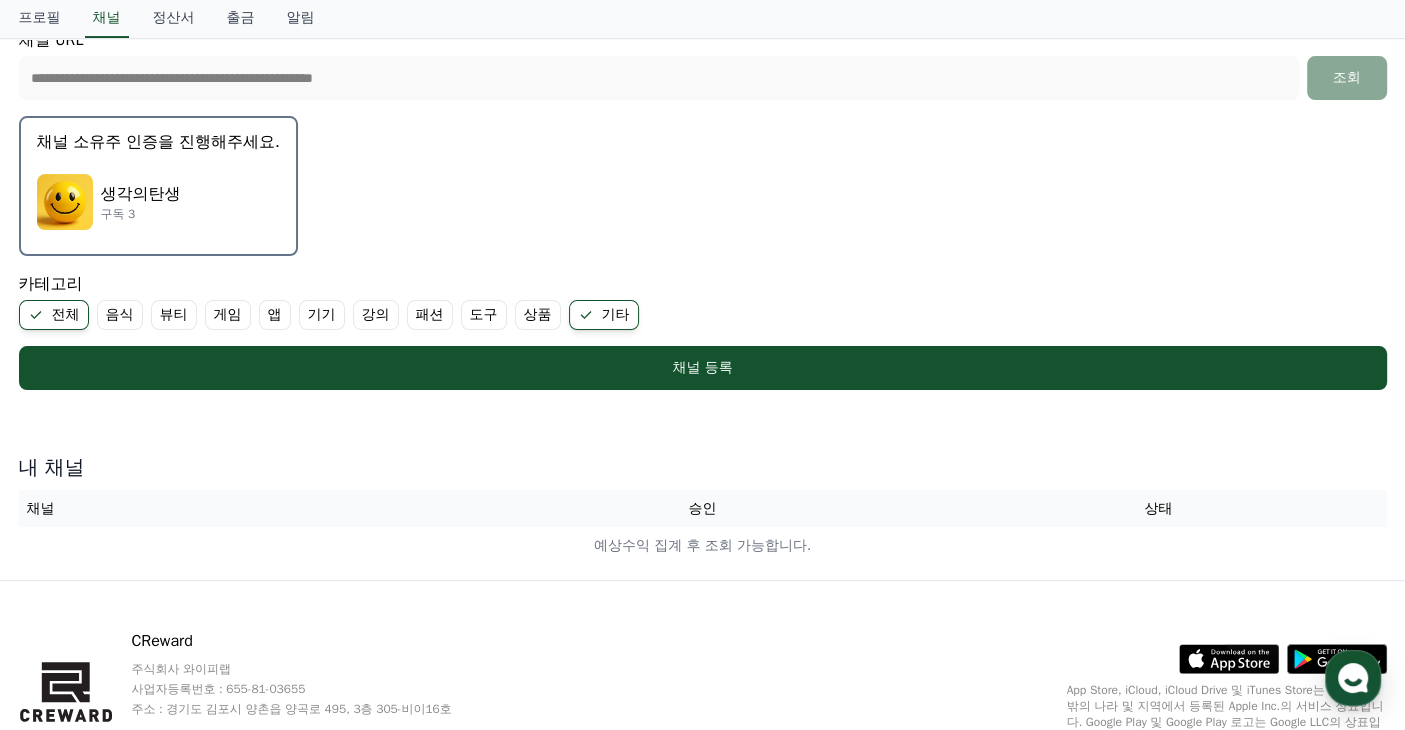 click on "전체" at bounding box center (54, 315) 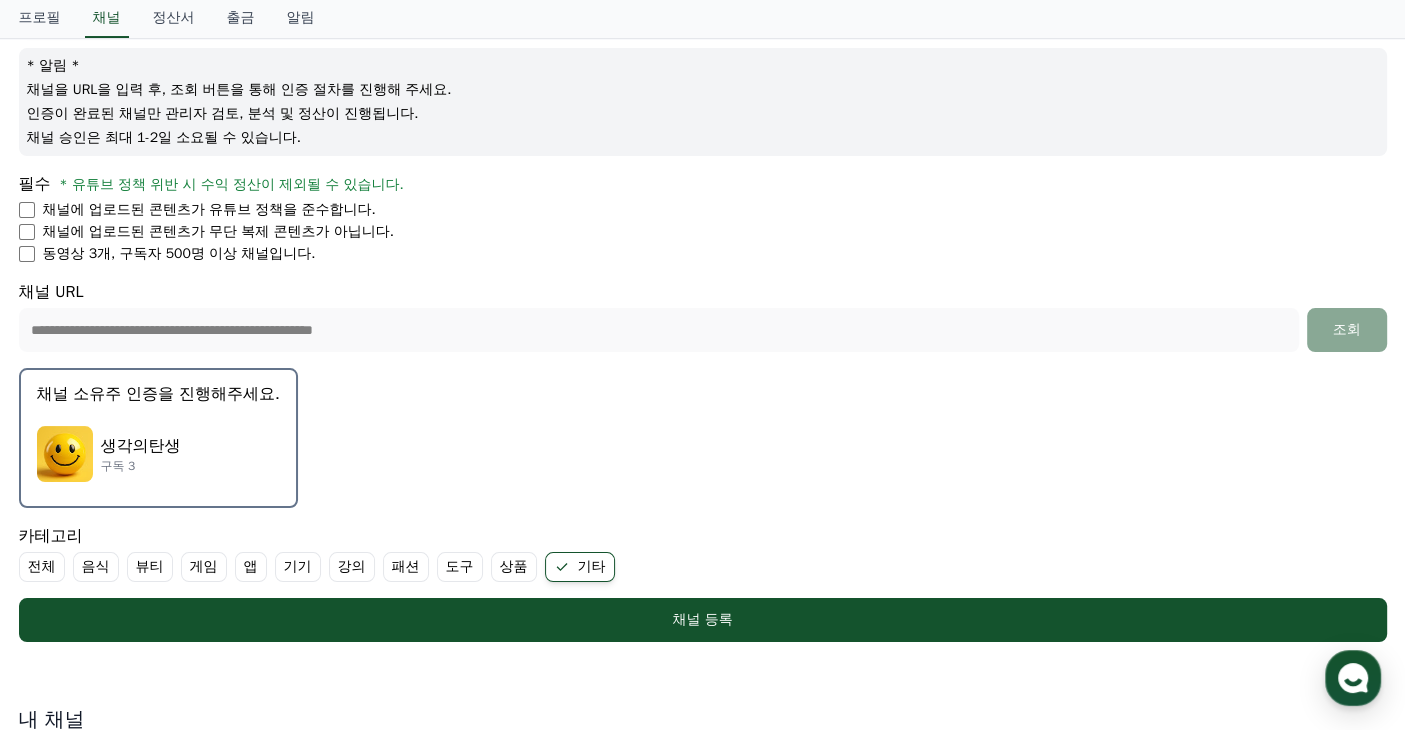 scroll, scrollTop: 0, scrollLeft: 0, axis: both 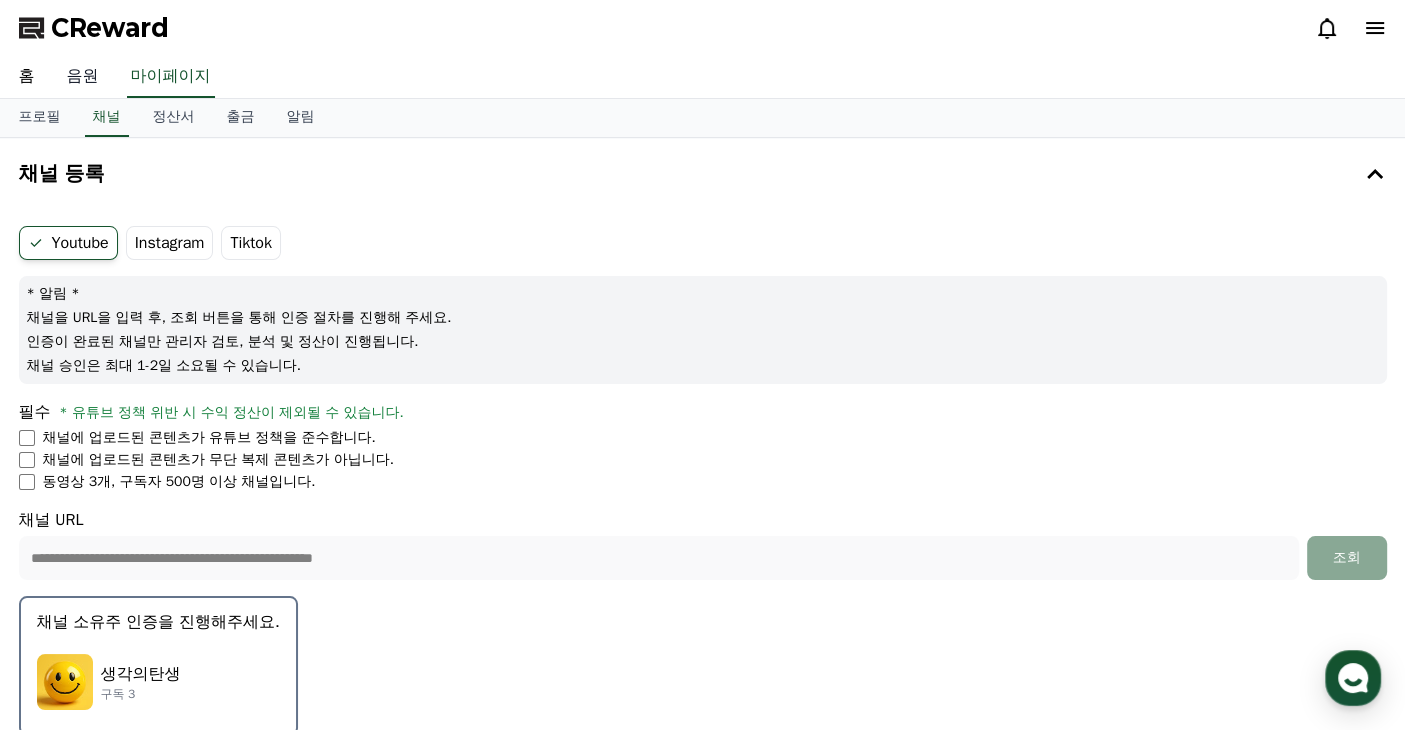 click on "음원" at bounding box center (83, 77) 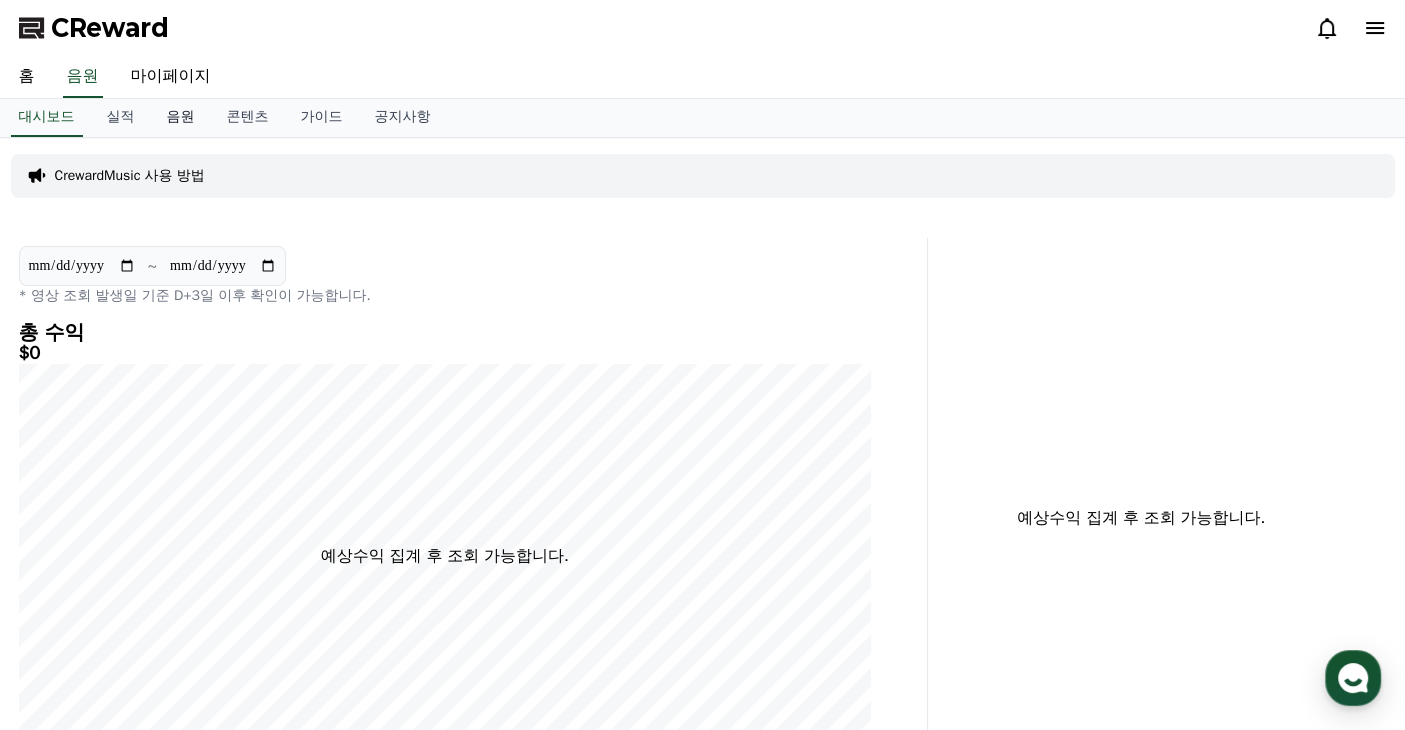 click on "음원" at bounding box center [181, 118] 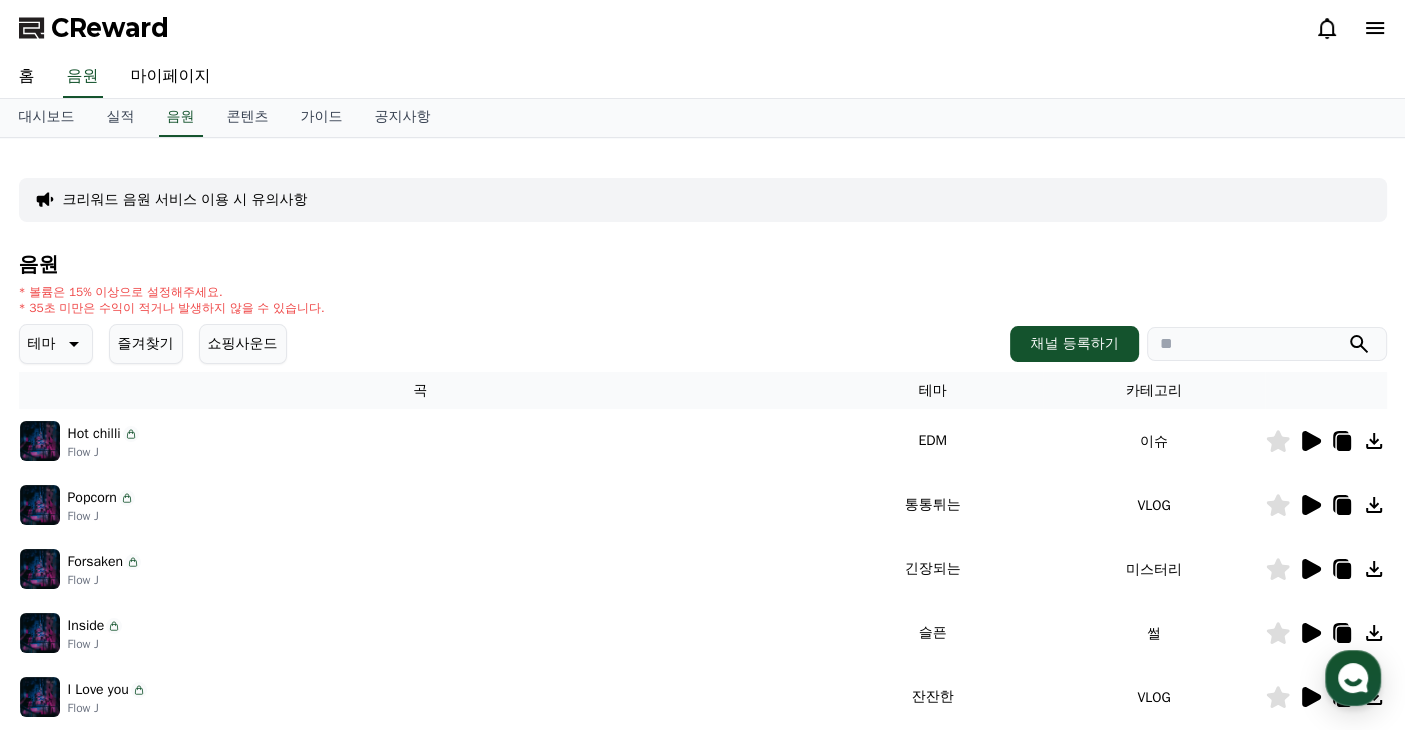 click 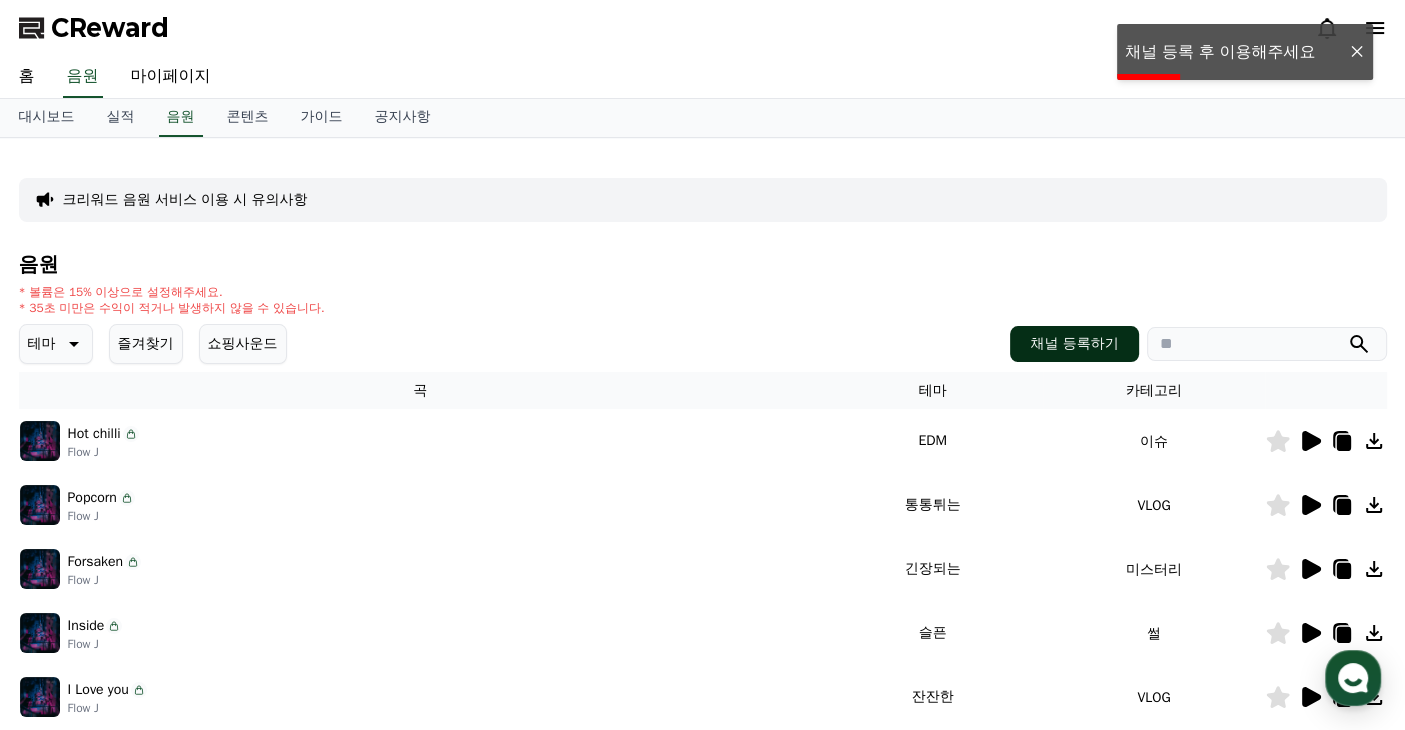 click on "채널 등록하기" at bounding box center [1074, 344] 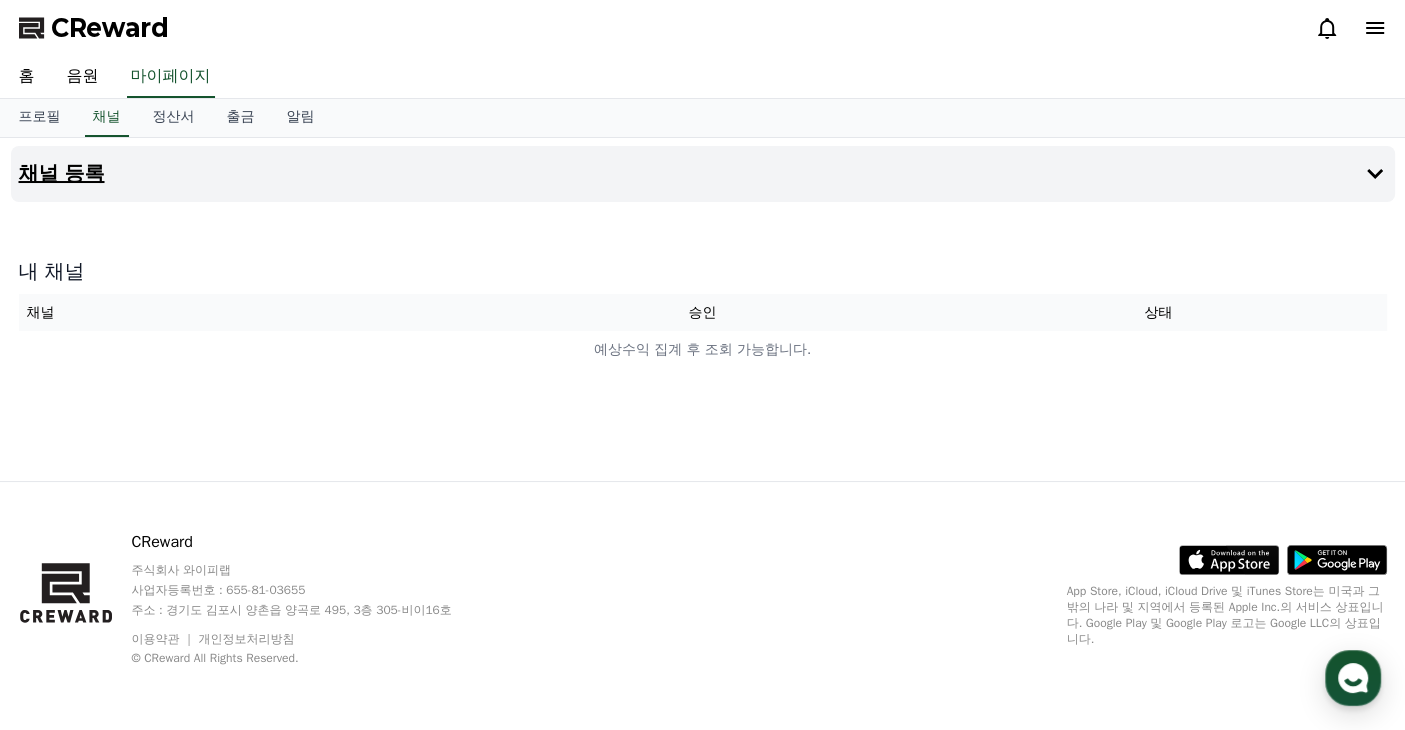 click on "채널 등록" at bounding box center (62, 174) 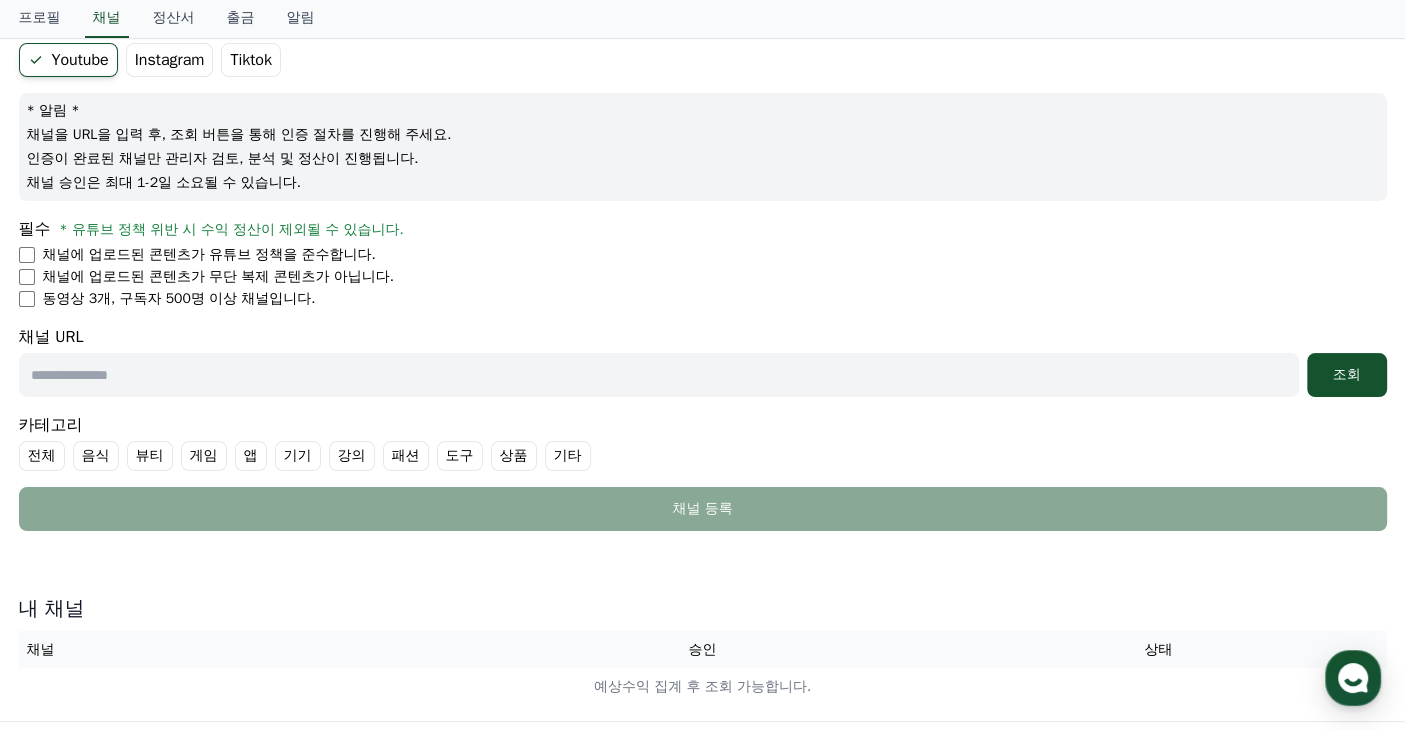 scroll, scrollTop: 185, scrollLeft: 0, axis: vertical 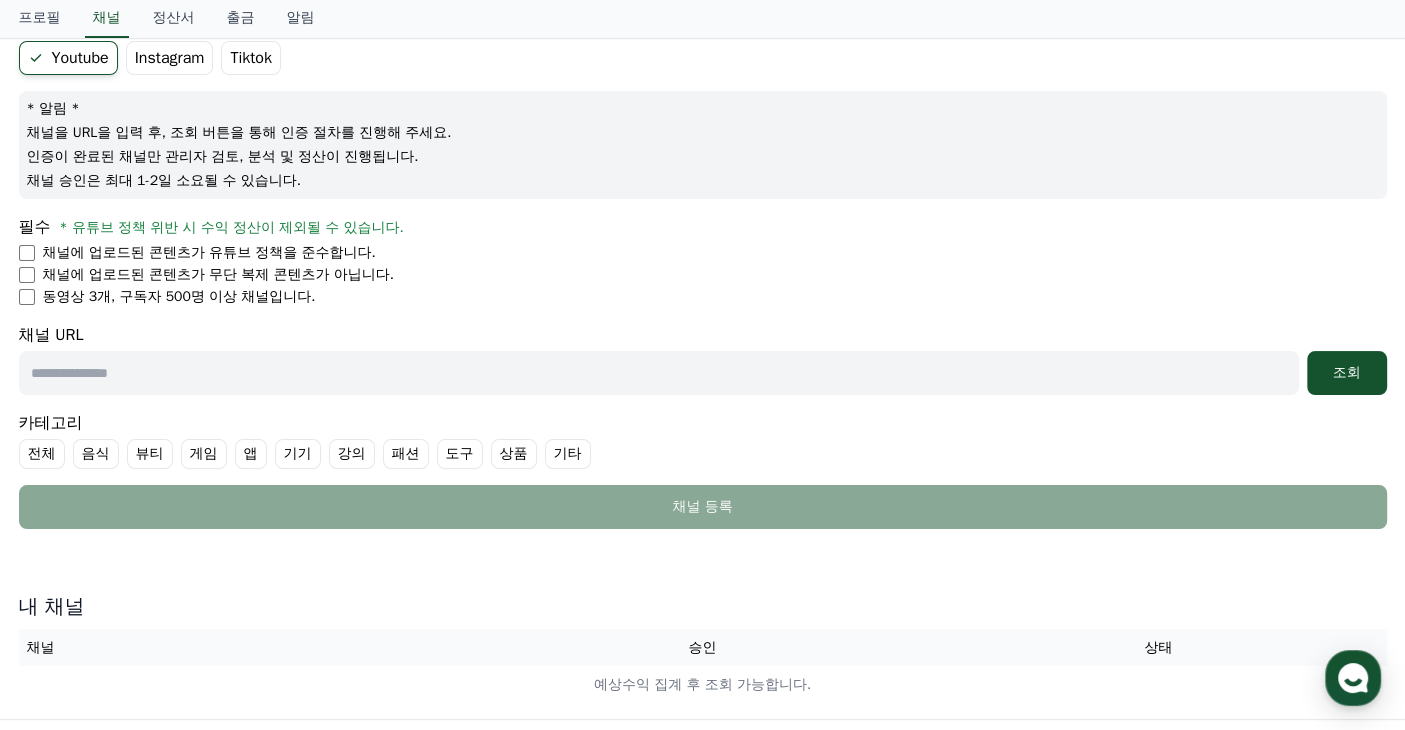 click at bounding box center (659, 373) 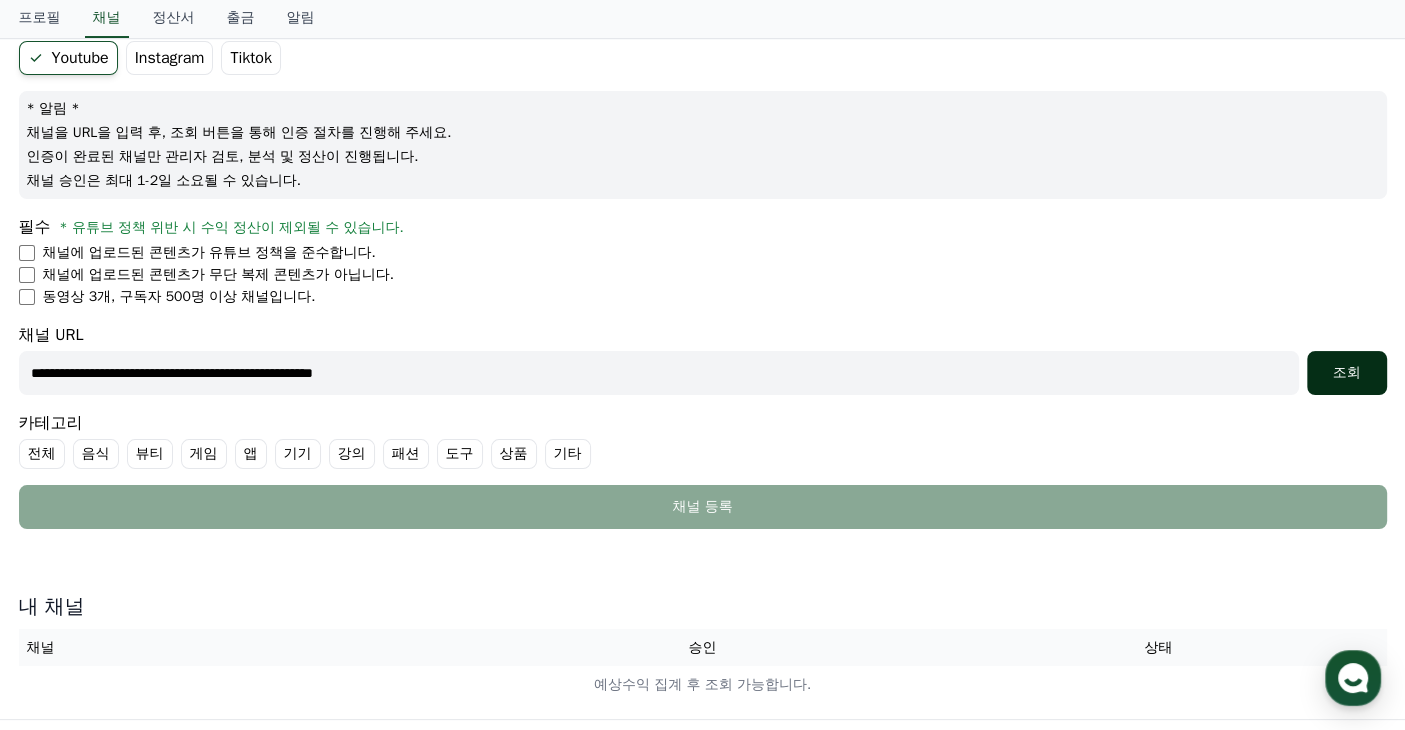 type on "**********" 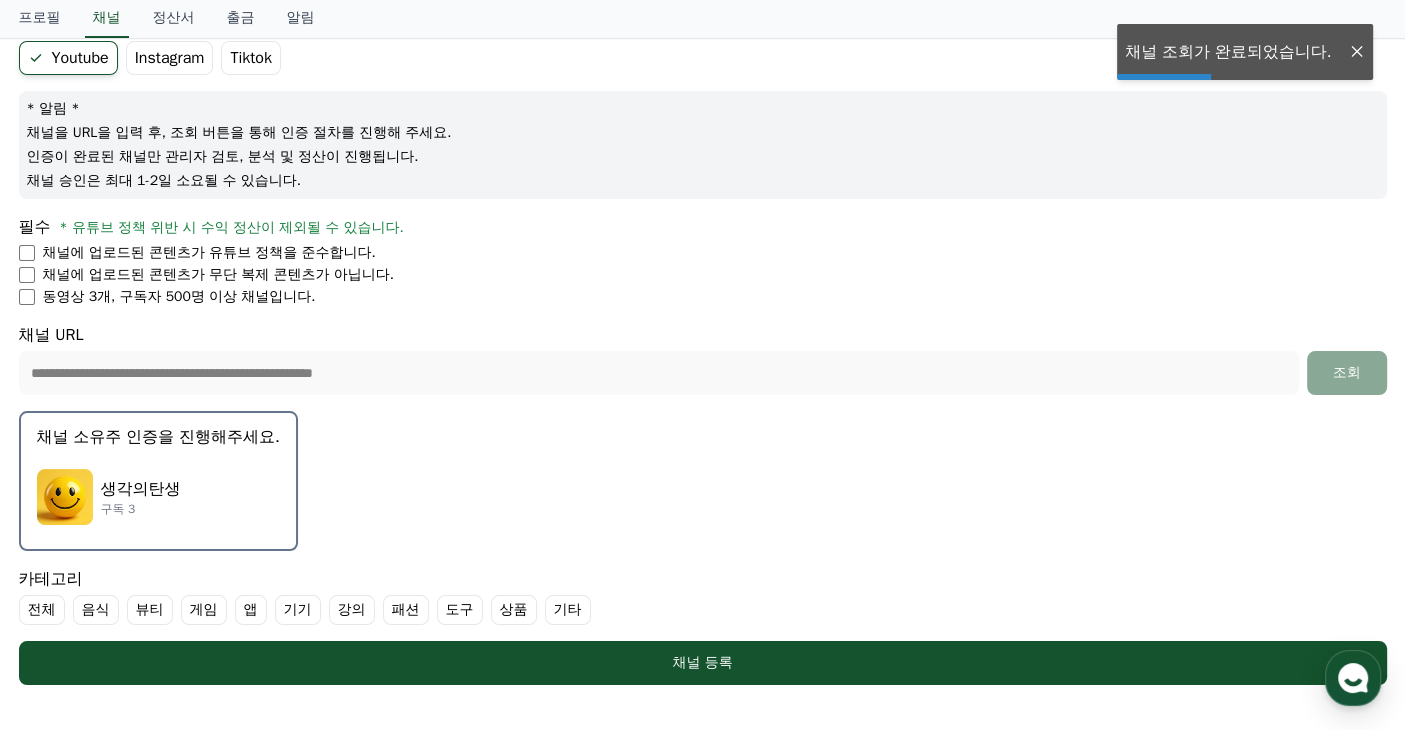 click on "생각의탄생   구독
3" at bounding box center [158, 497] 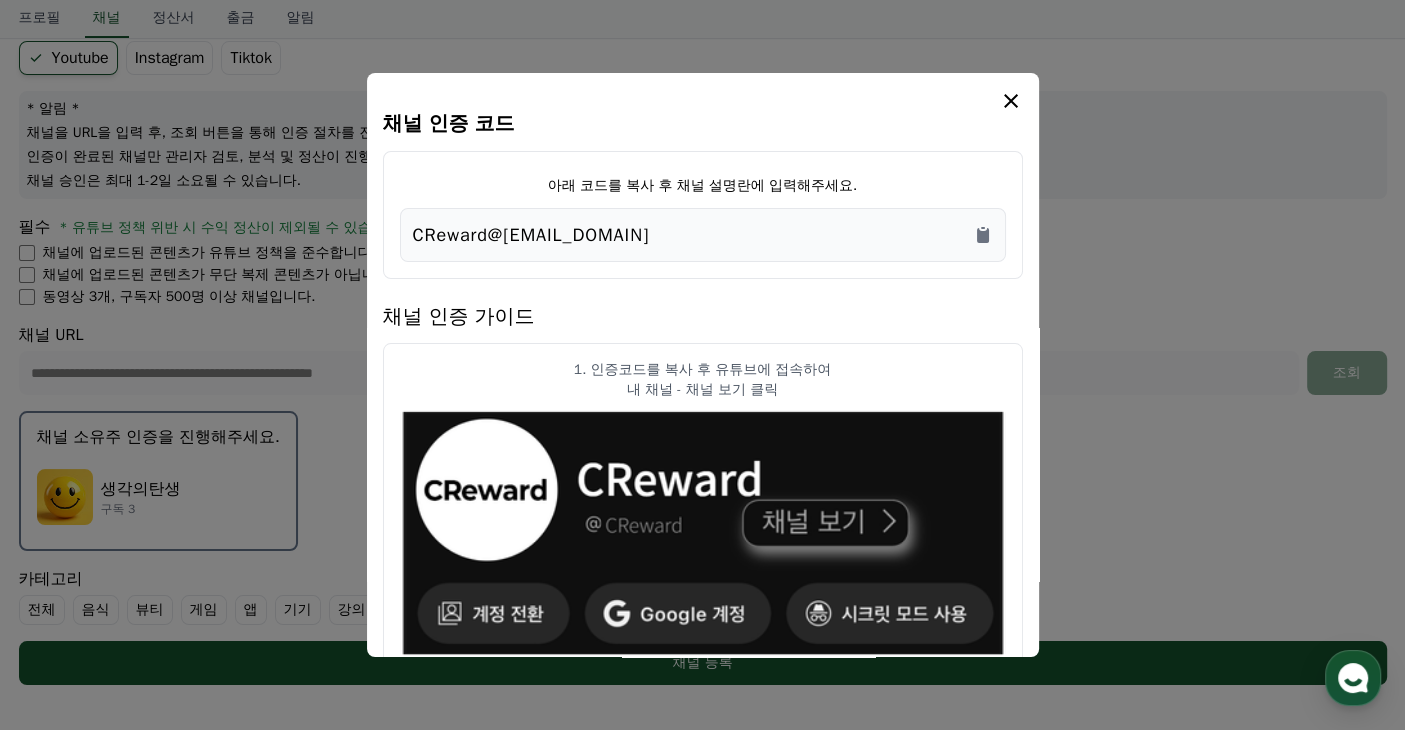 drag, startPoint x: 660, startPoint y: 237, endPoint x: 953, endPoint y: 238, distance: 293.0017 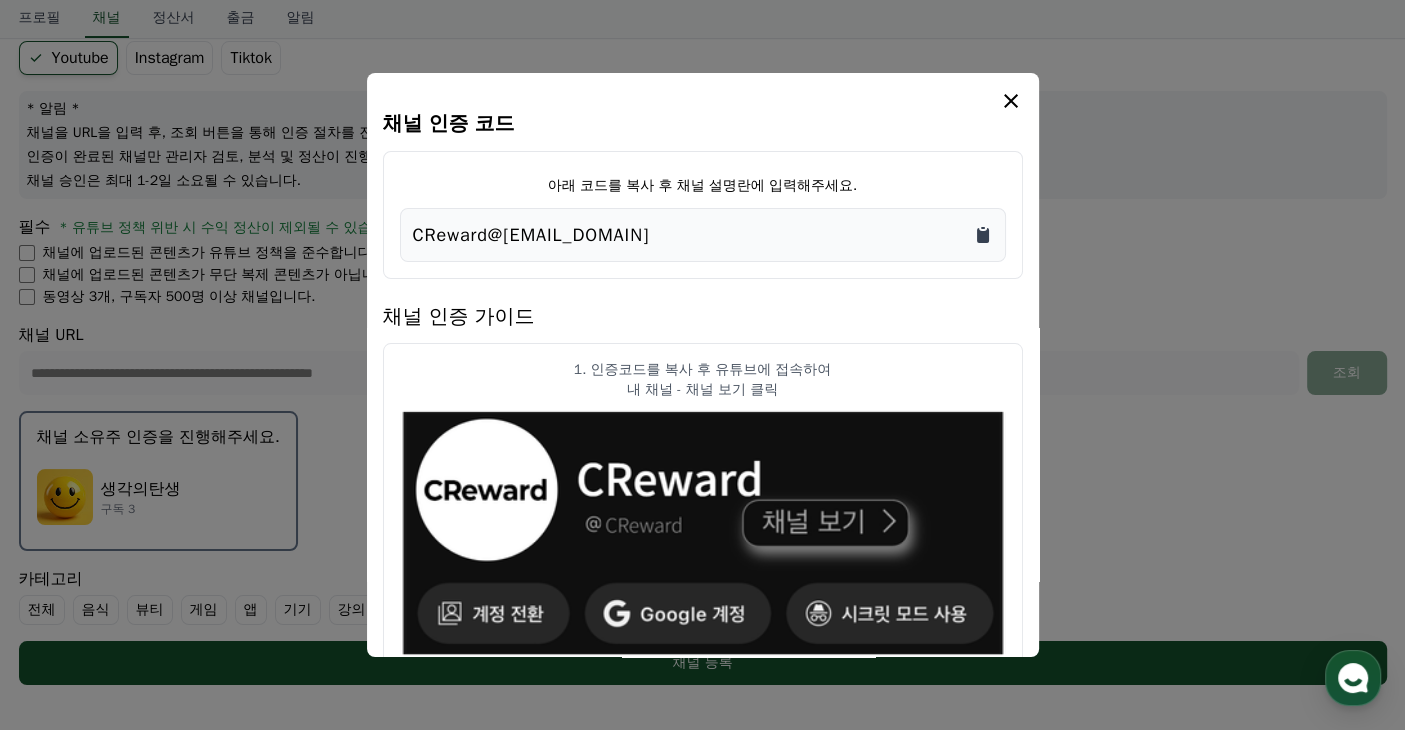 click 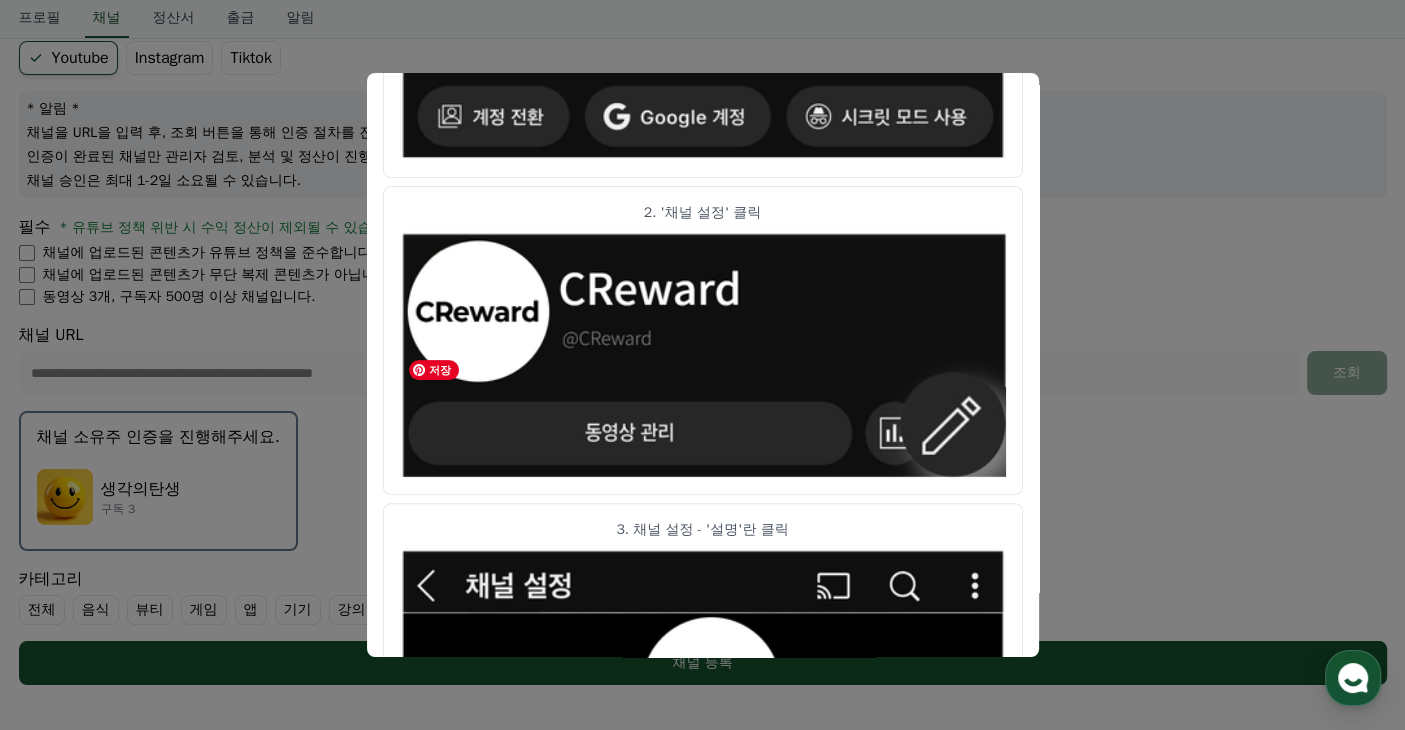scroll, scrollTop: 500, scrollLeft: 0, axis: vertical 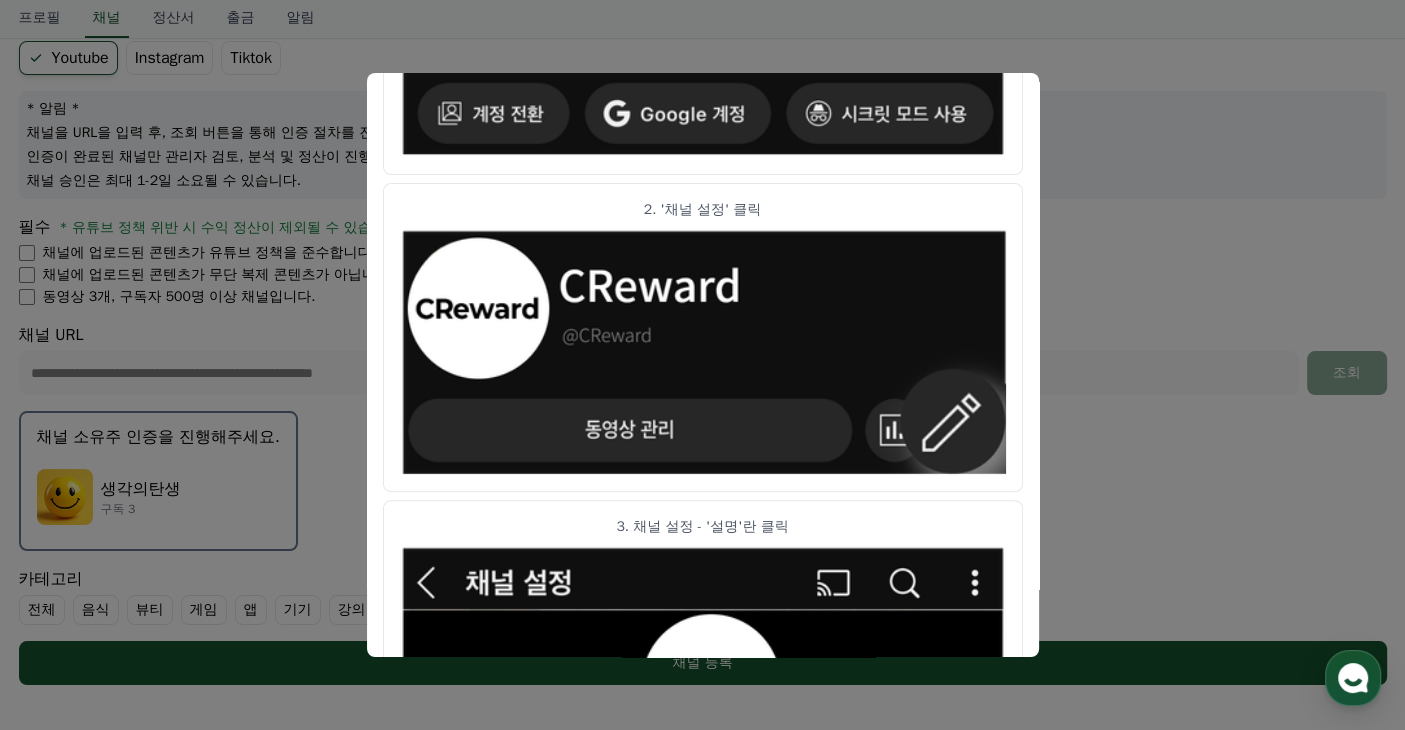 click at bounding box center [702, 365] 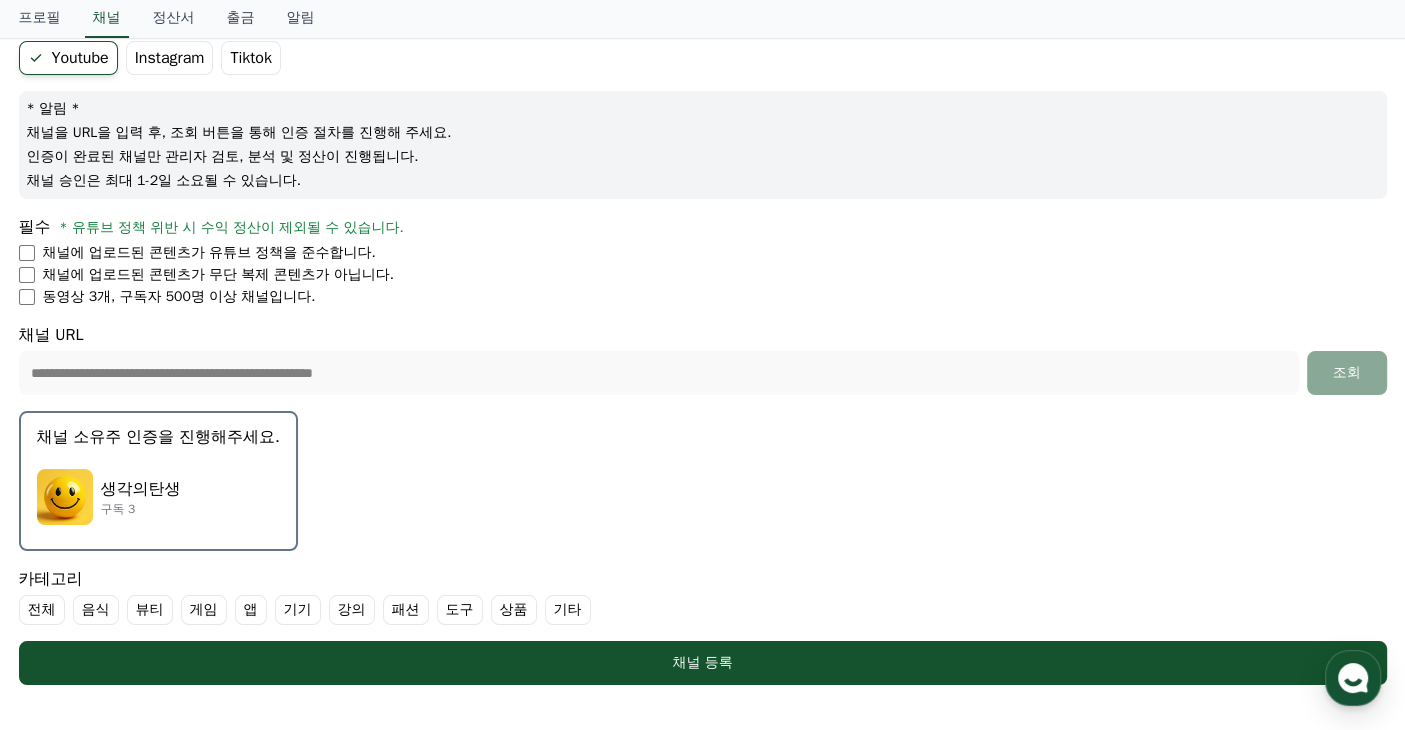 click on "기타" at bounding box center (568, 610) 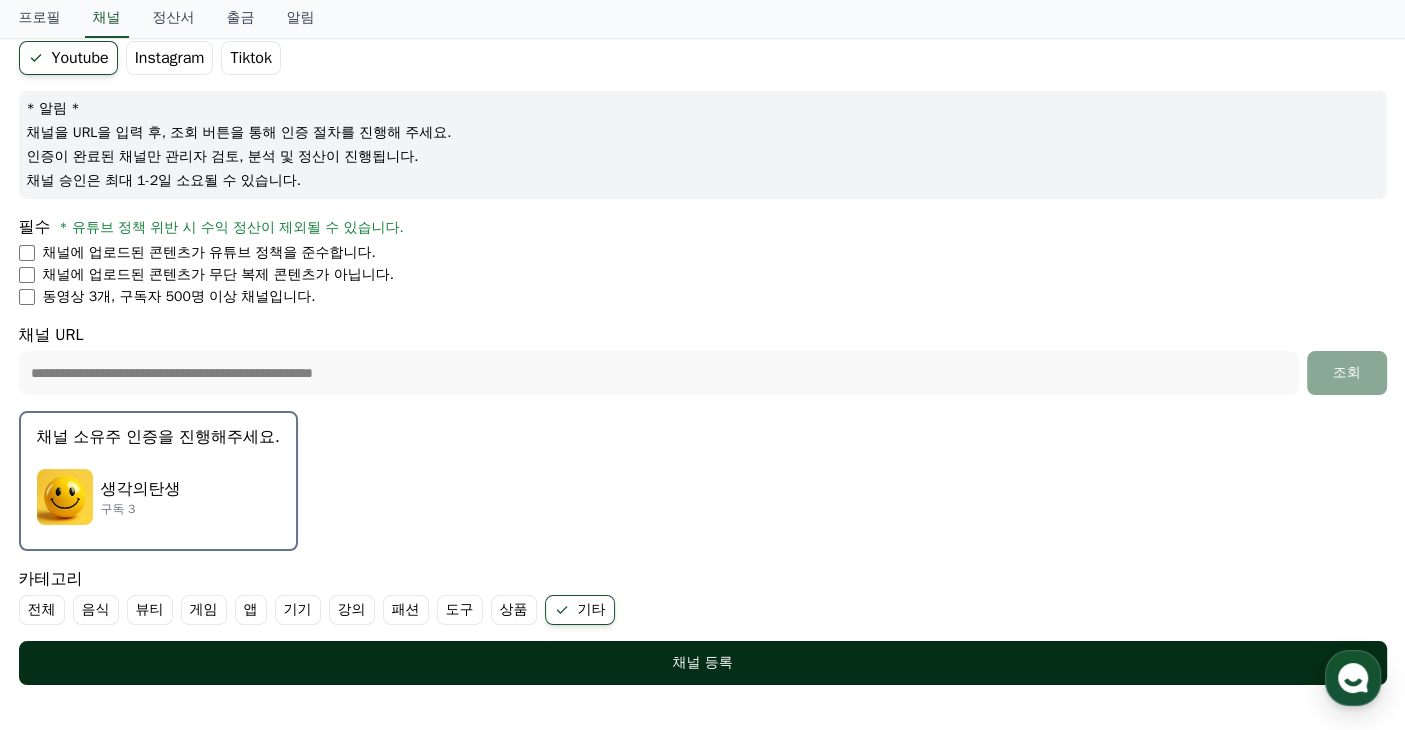 click on "채널 등록" at bounding box center [703, 663] 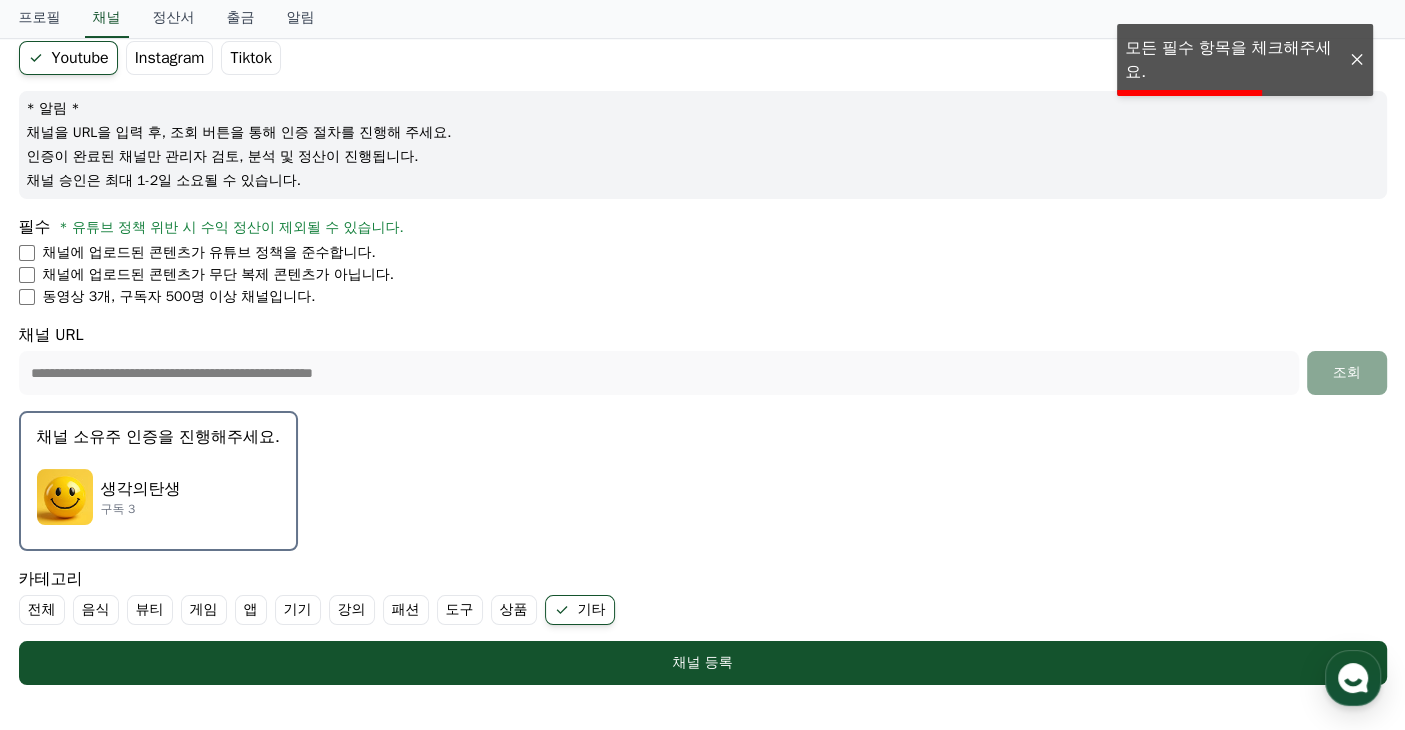 click on "전체" at bounding box center [42, 610] 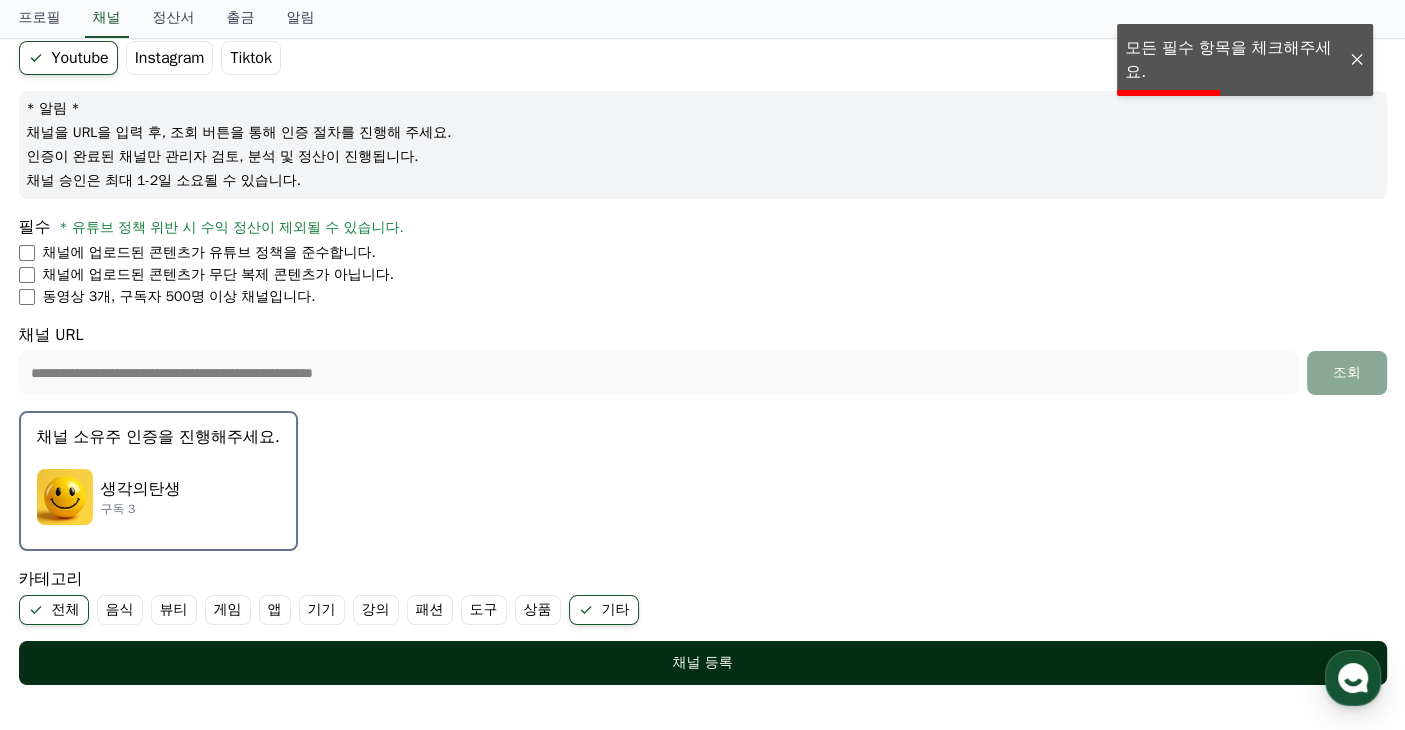 click on "채널 등록" at bounding box center (703, 663) 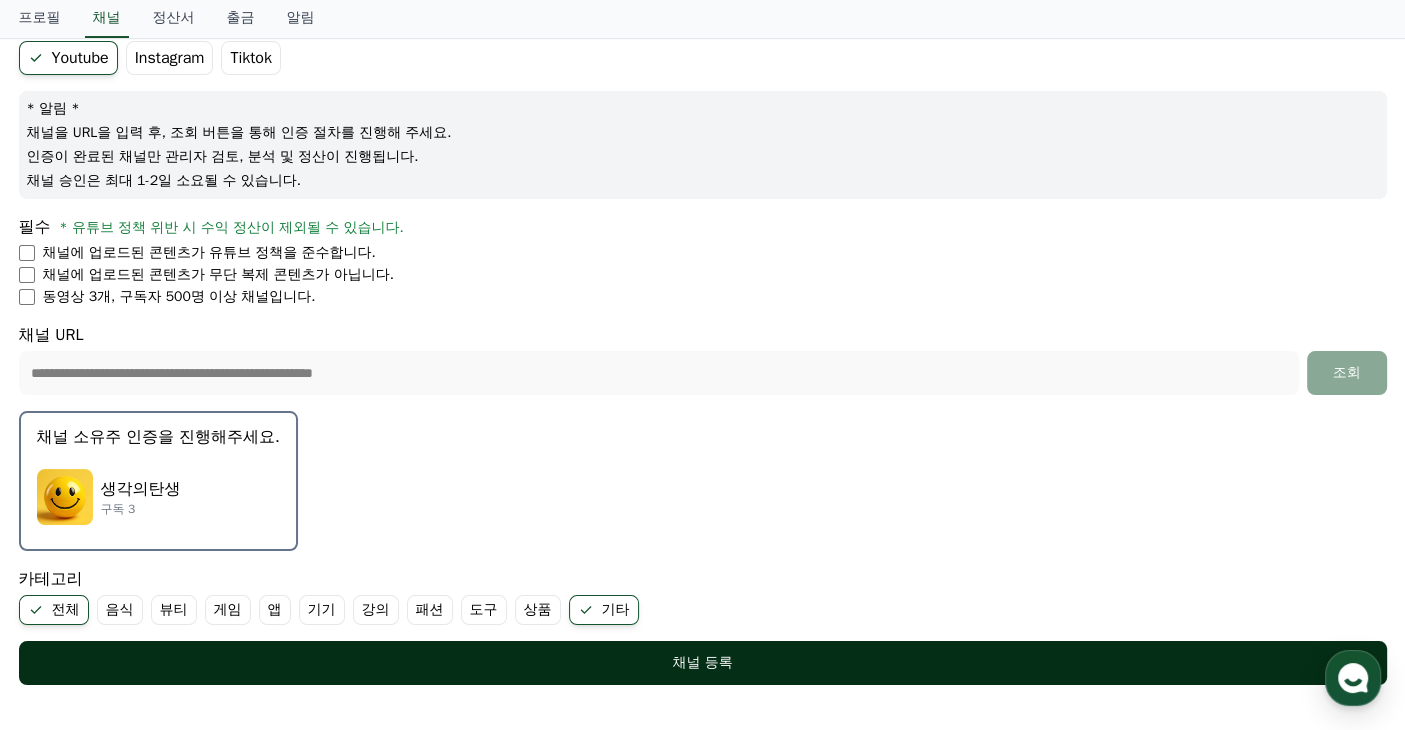 click on "채널 등록" at bounding box center [703, 663] 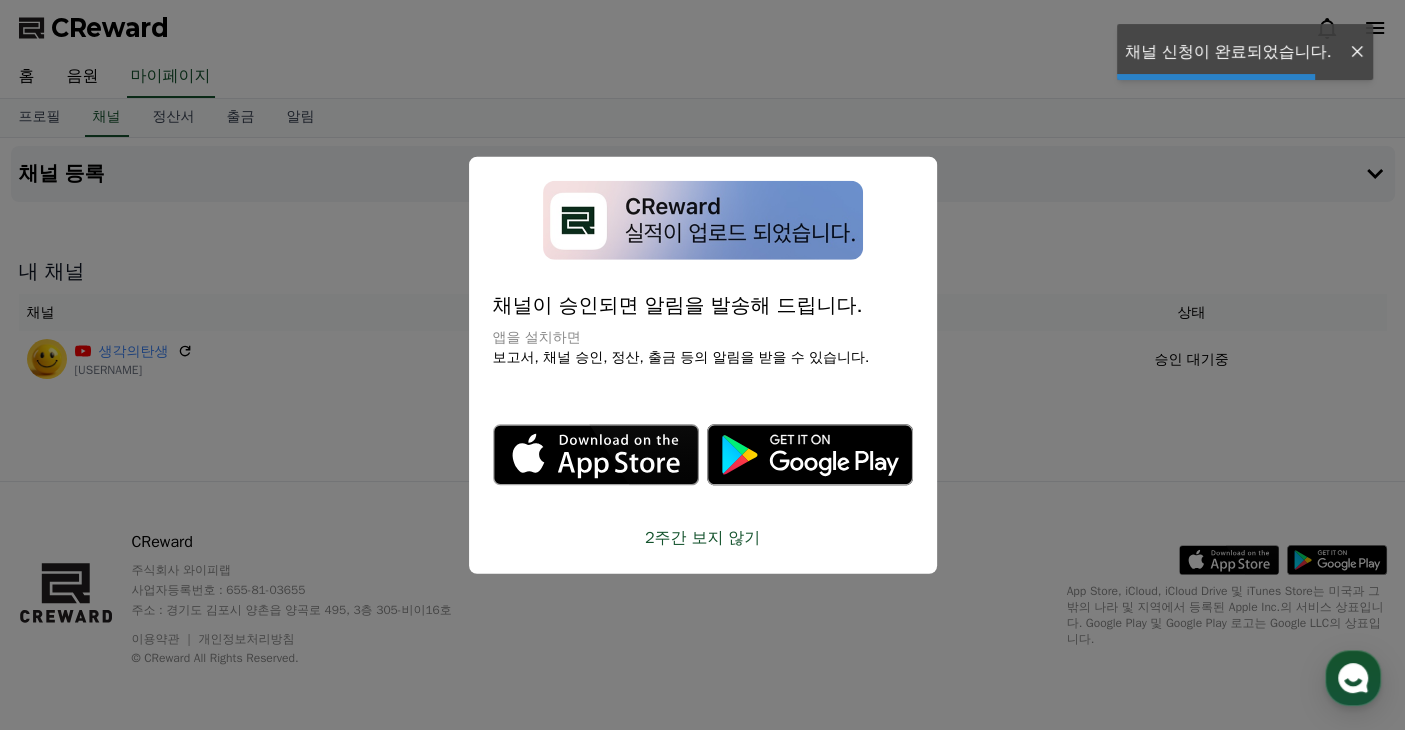 scroll, scrollTop: 0, scrollLeft: 0, axis: both 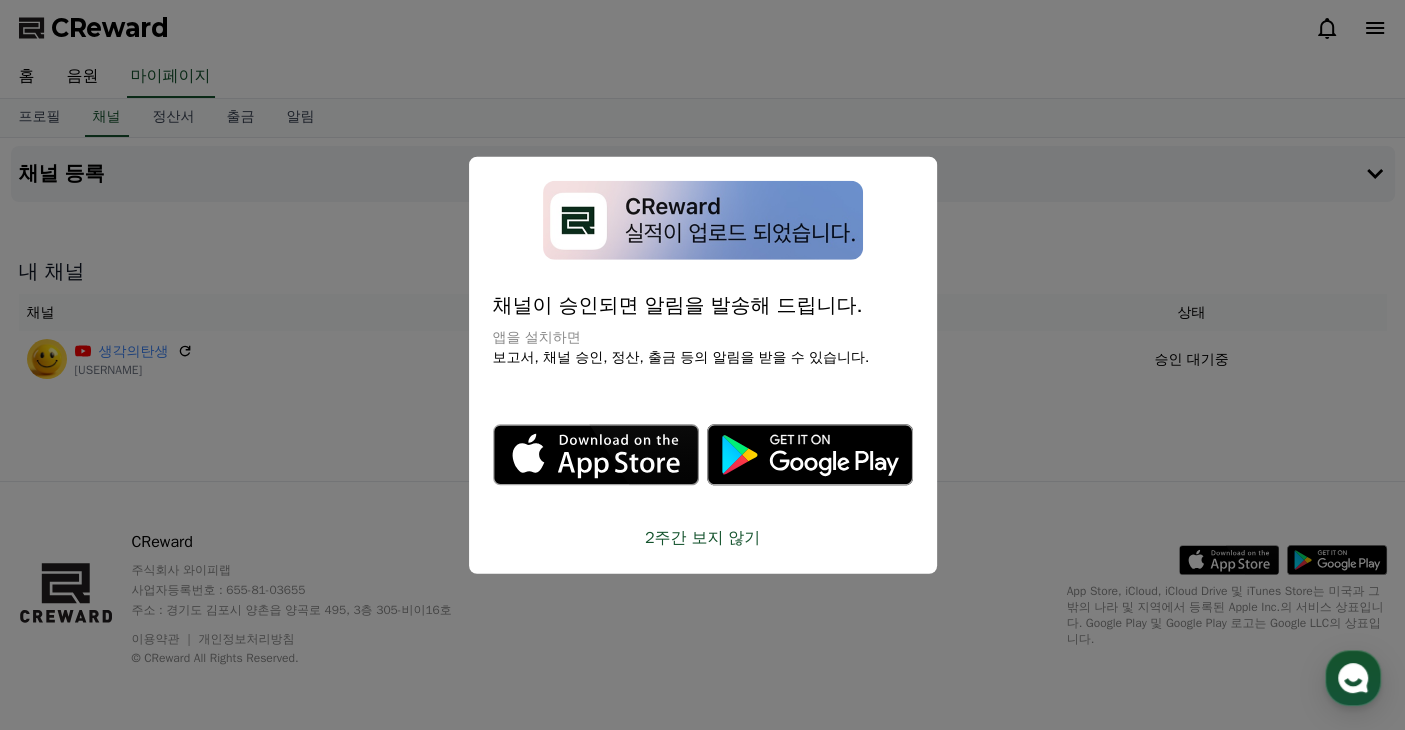 click on "2주간 보지 않기" at bounding box center [703, 537] 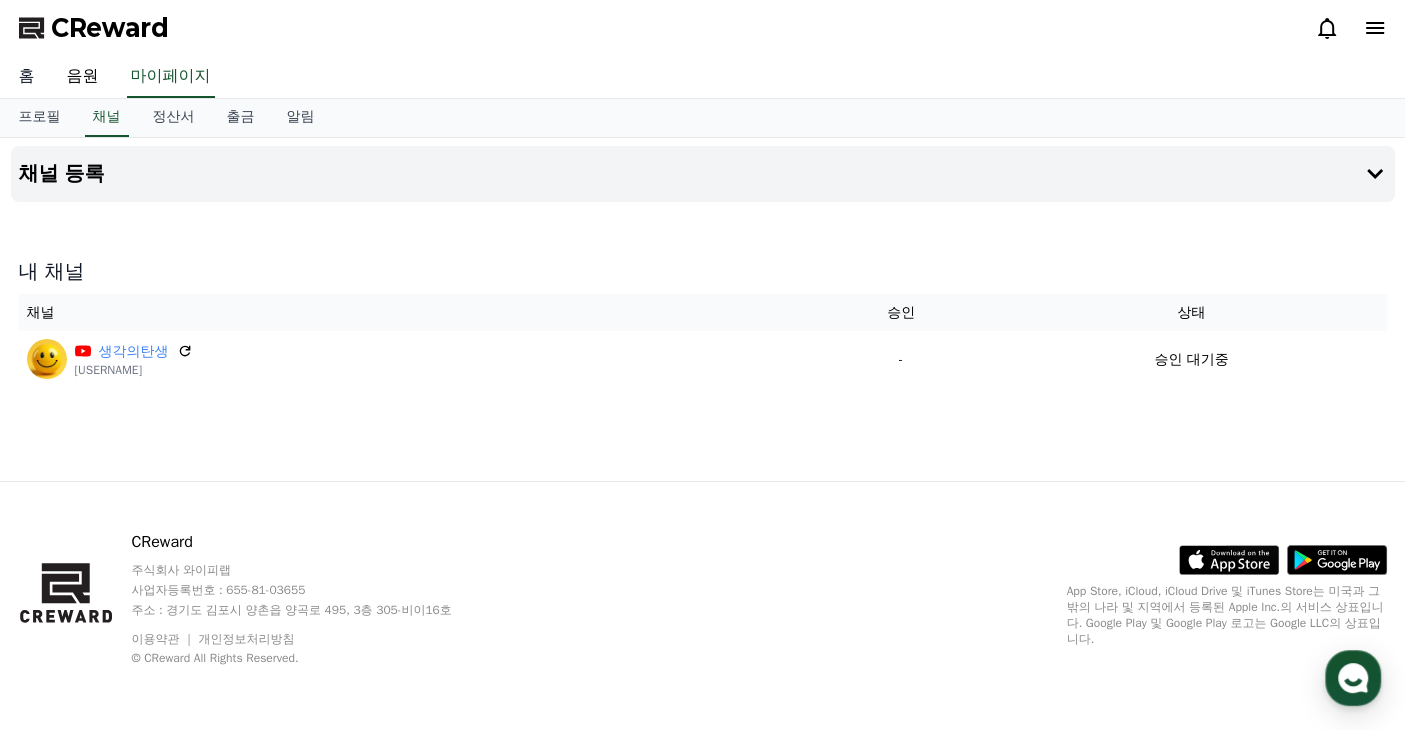 click on "홈" at bounding box center [27, 77] 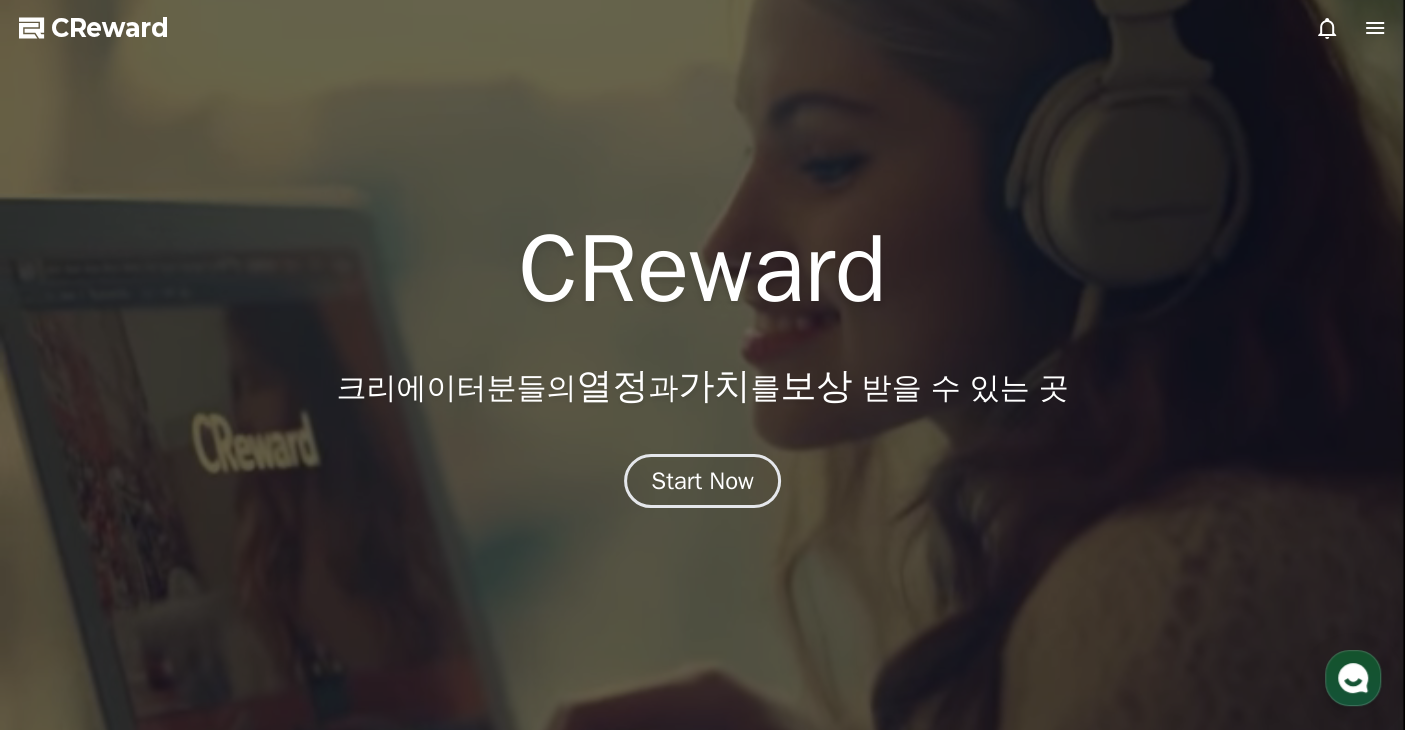 click on "CReward" at bounding box center (110, 28) 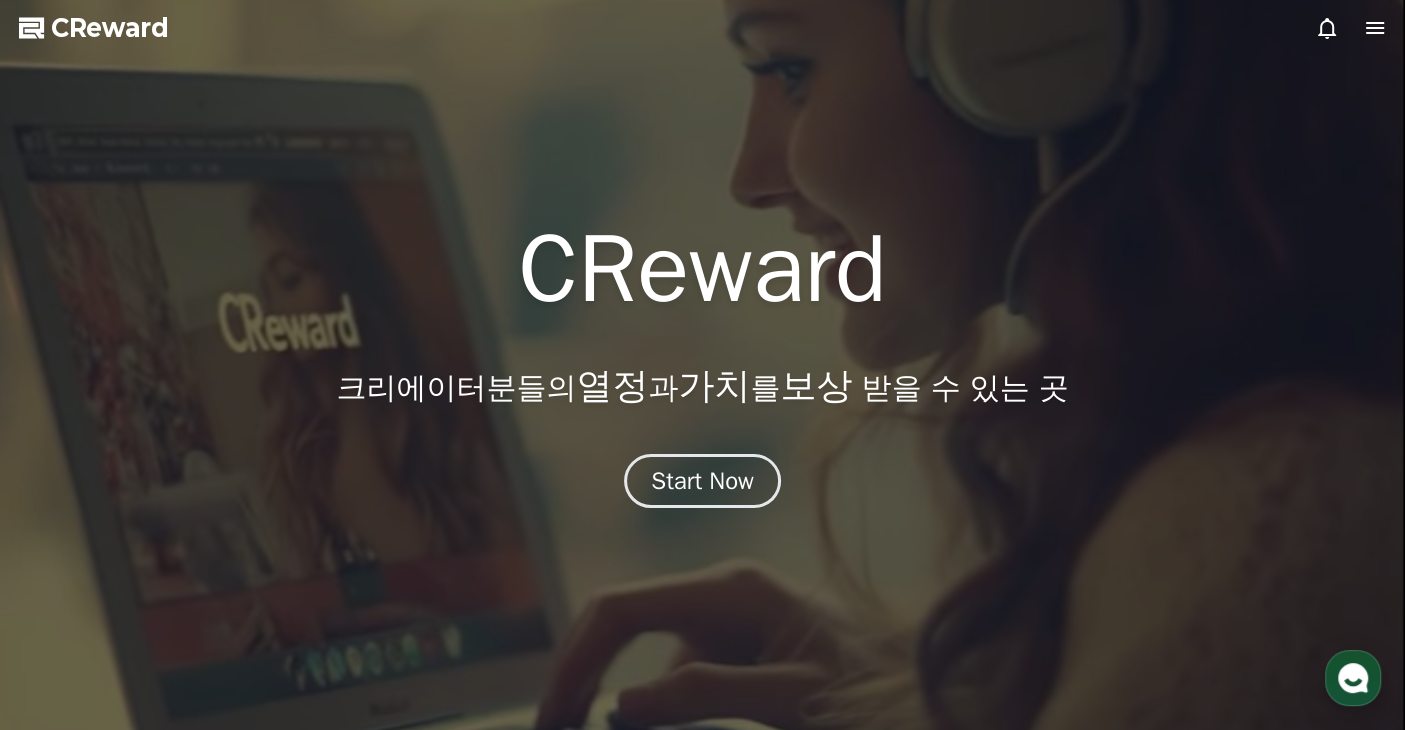 click on "CReward" at bounding box center [110, 28] 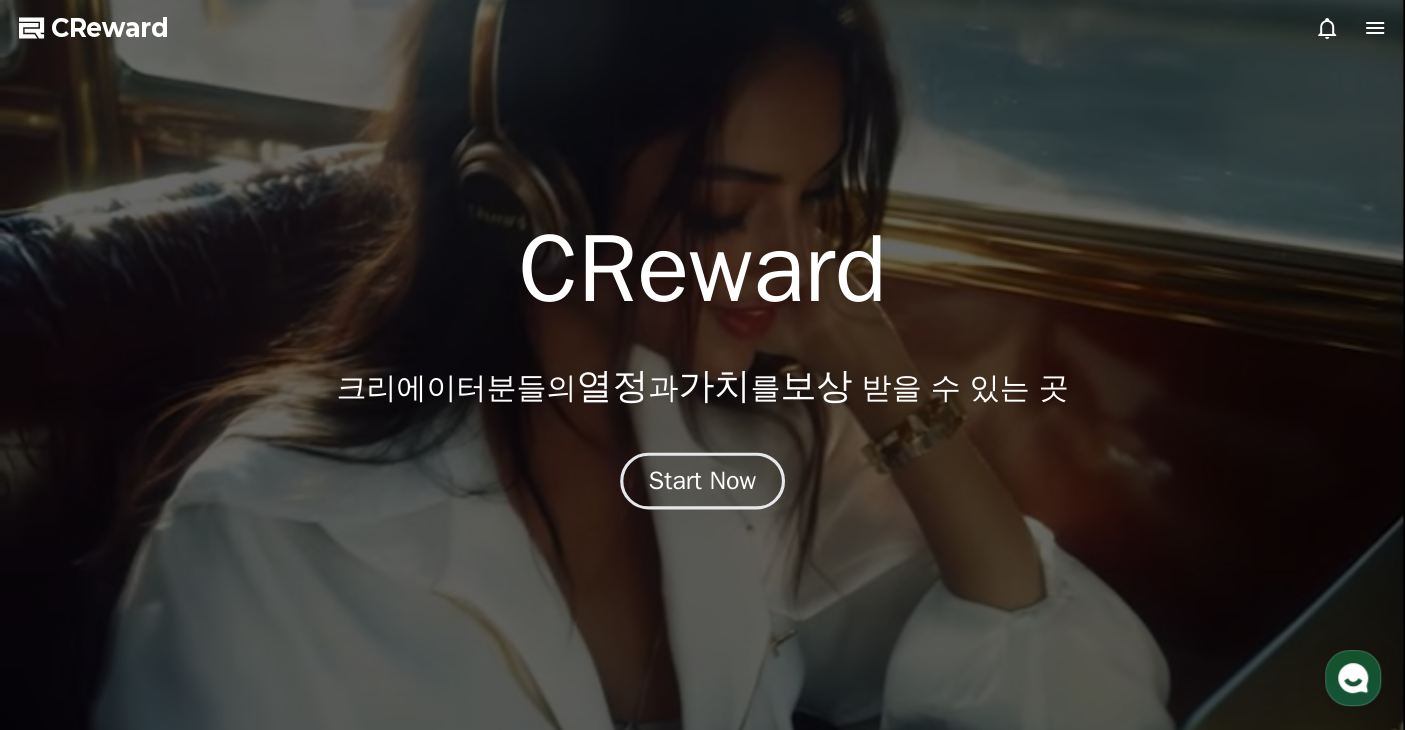 click on "Start Now" at bounding box center [703, 481] 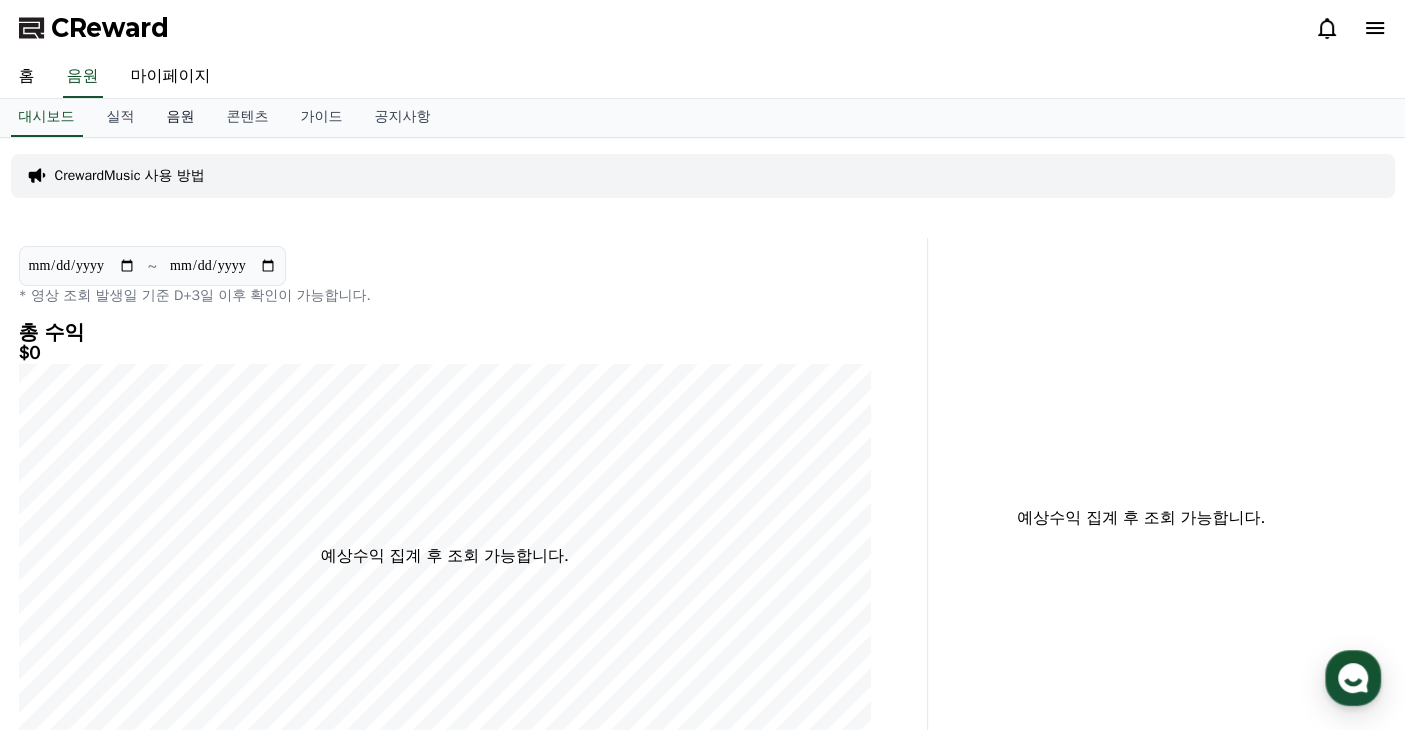 click on "음원" at bounding box center (181, 118) 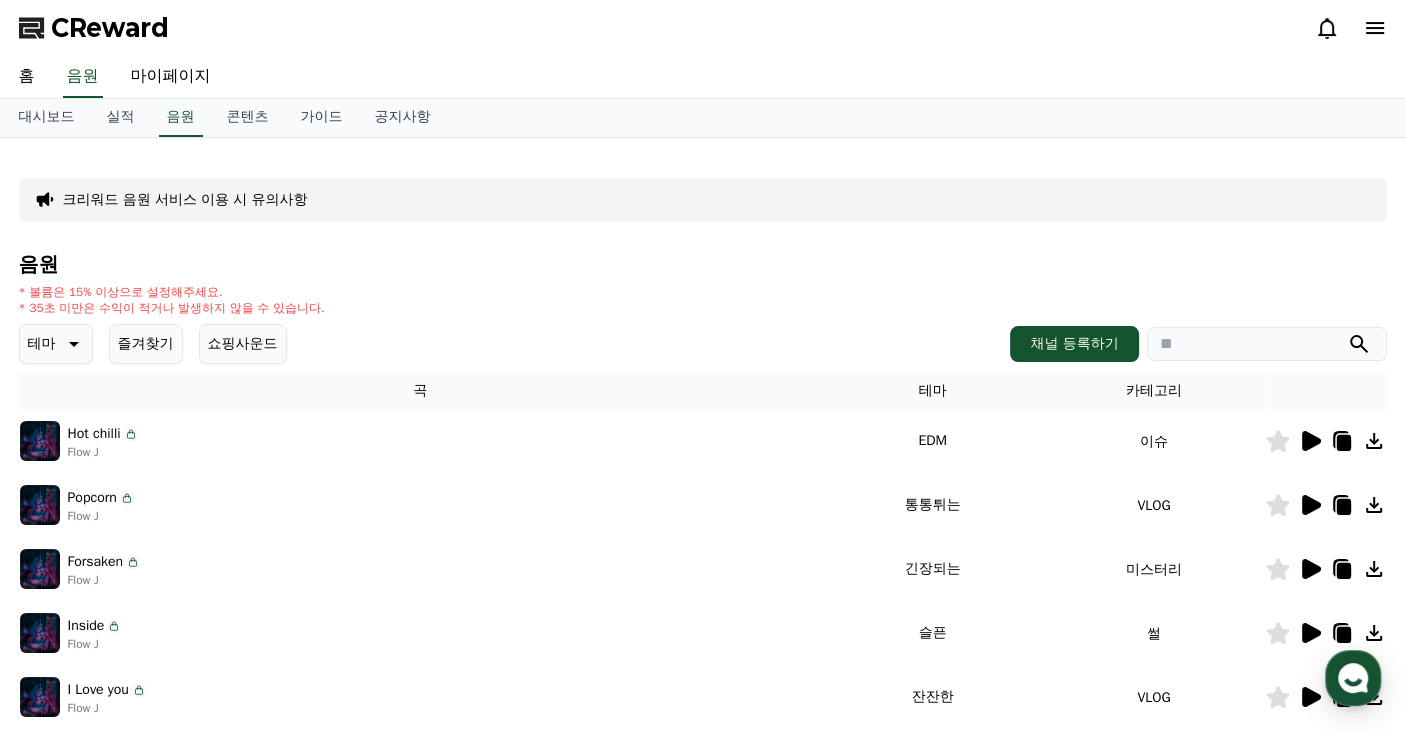 click 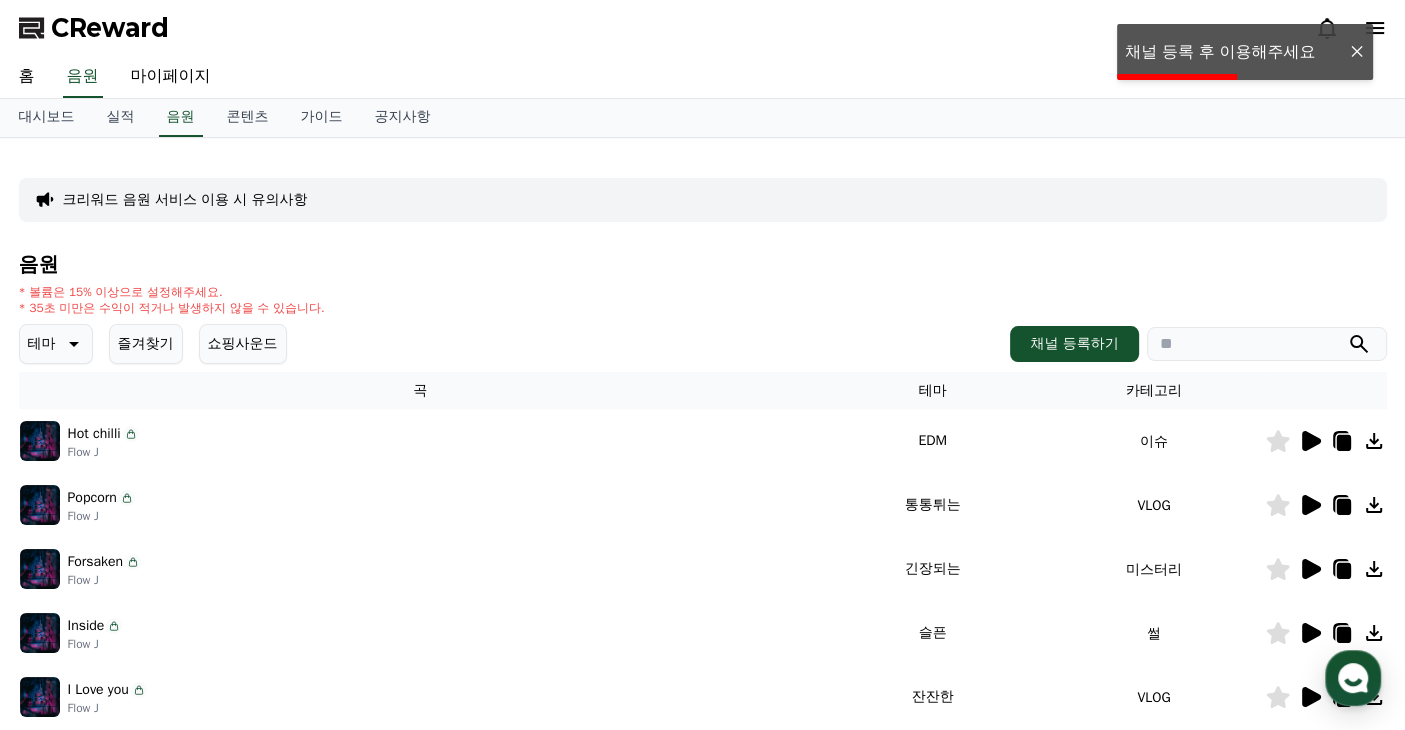 click at bounding box center (1357, 52) 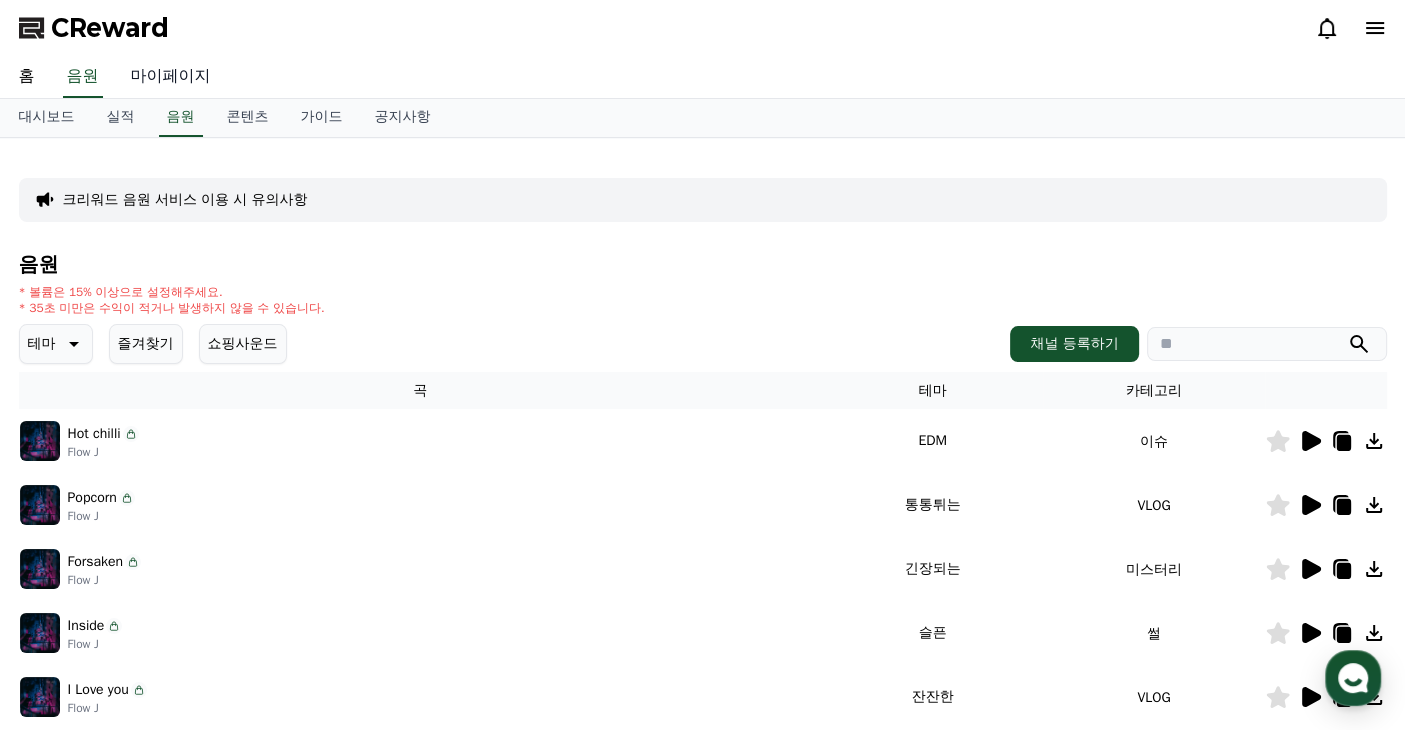 click on "마이페이지" at bounding box center (171, 77) 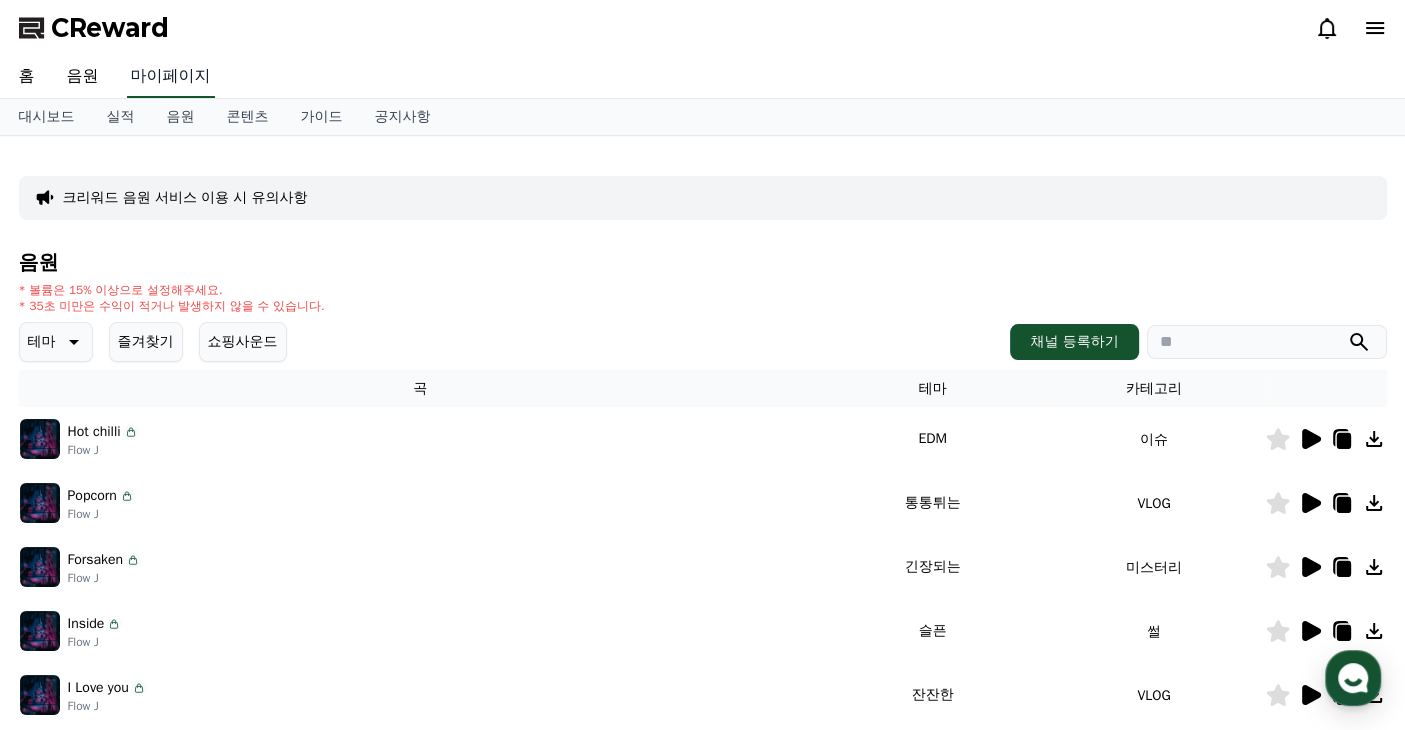 select on "**********" 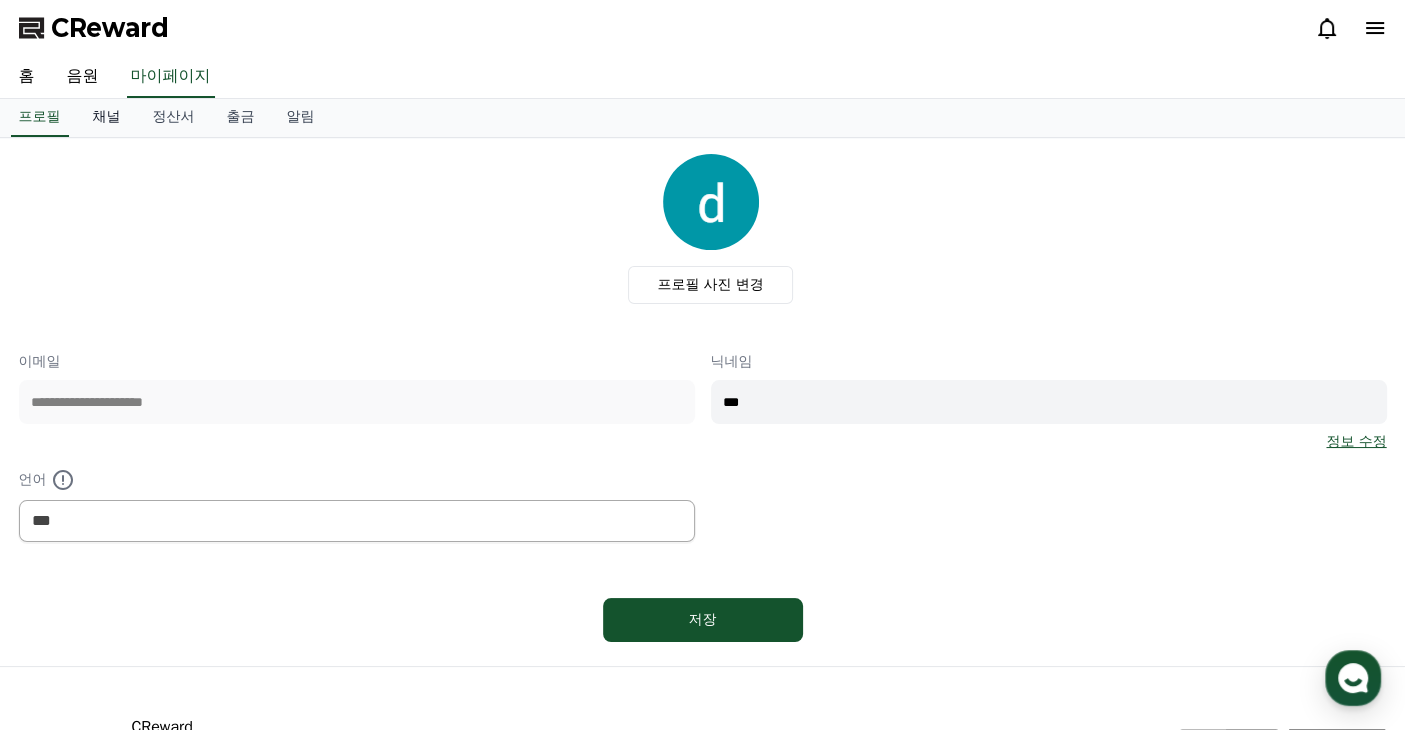 click on "채널" at bounding box center (107, 118) 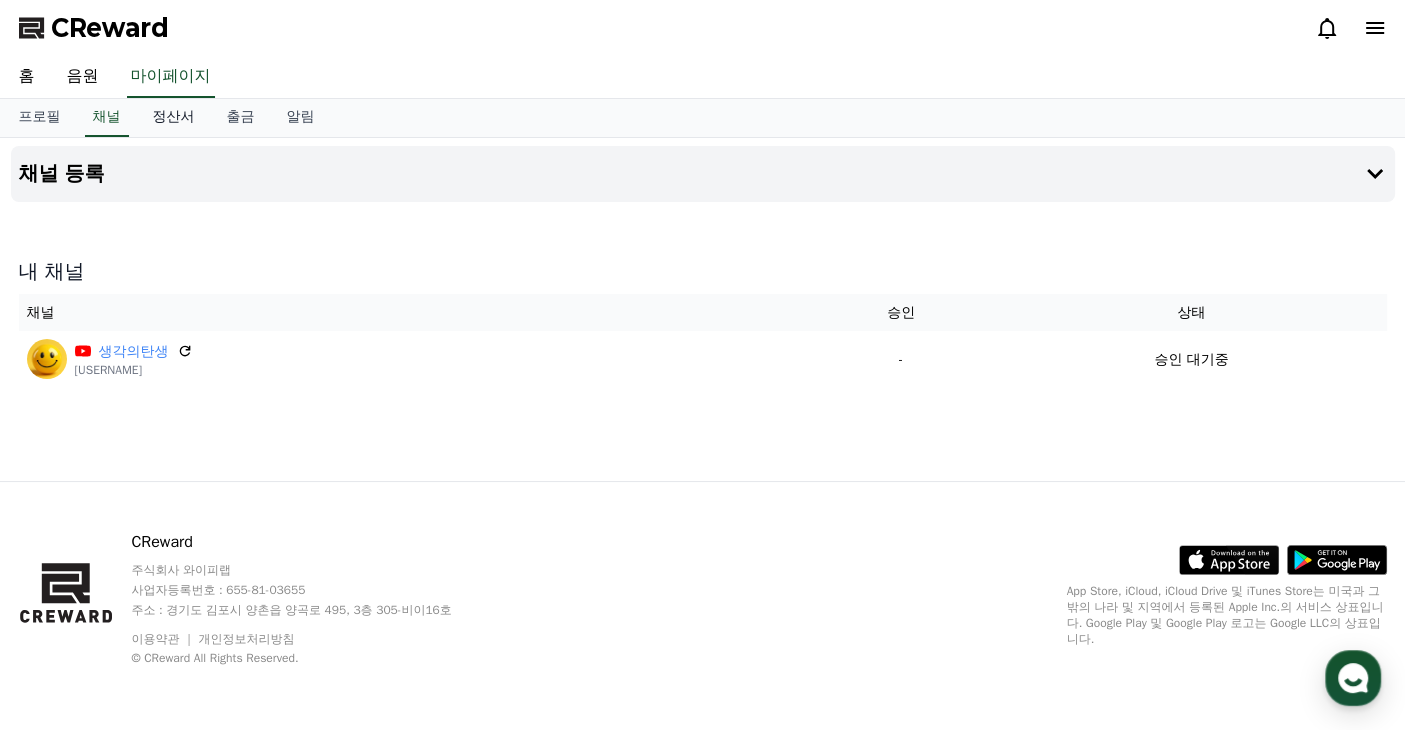 click on "정산서" at bounding box center (174, 118) 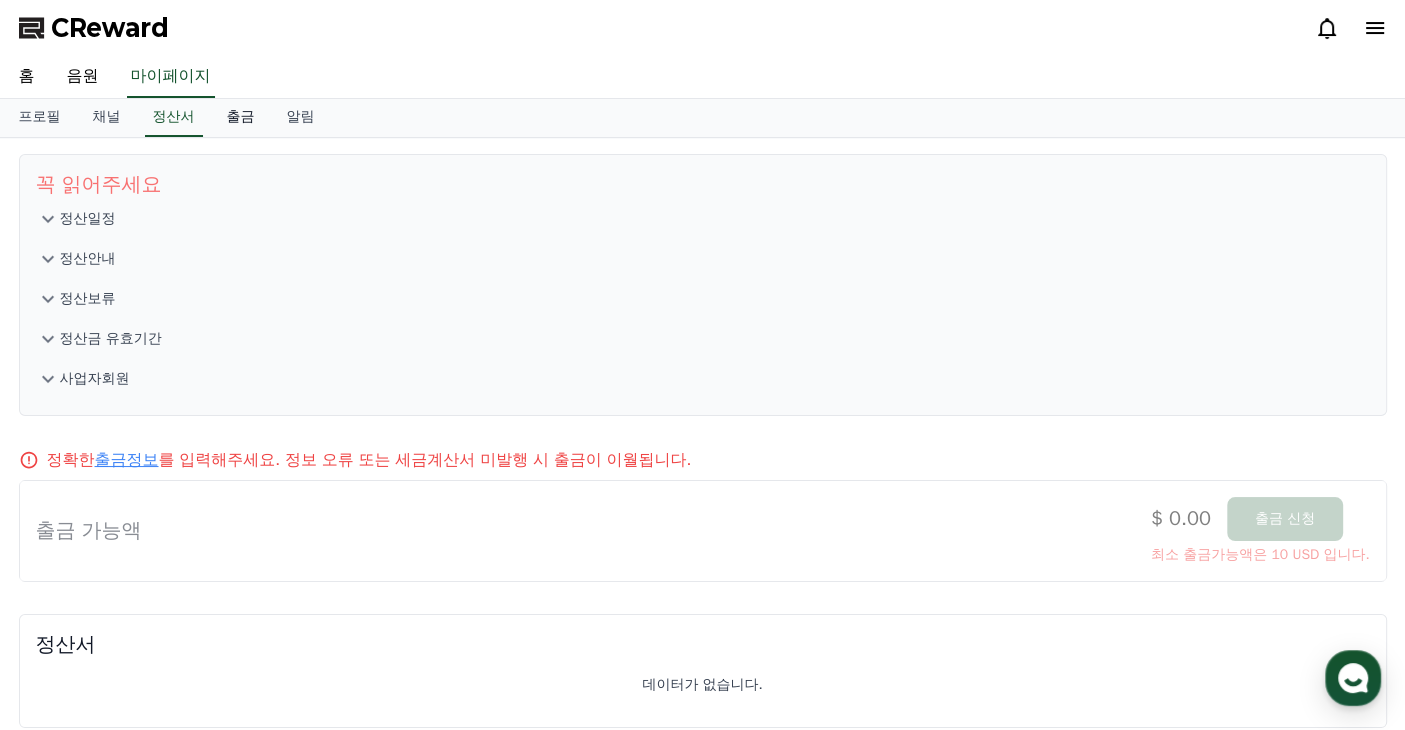 click on "출금" at bounding box center (241, 118) 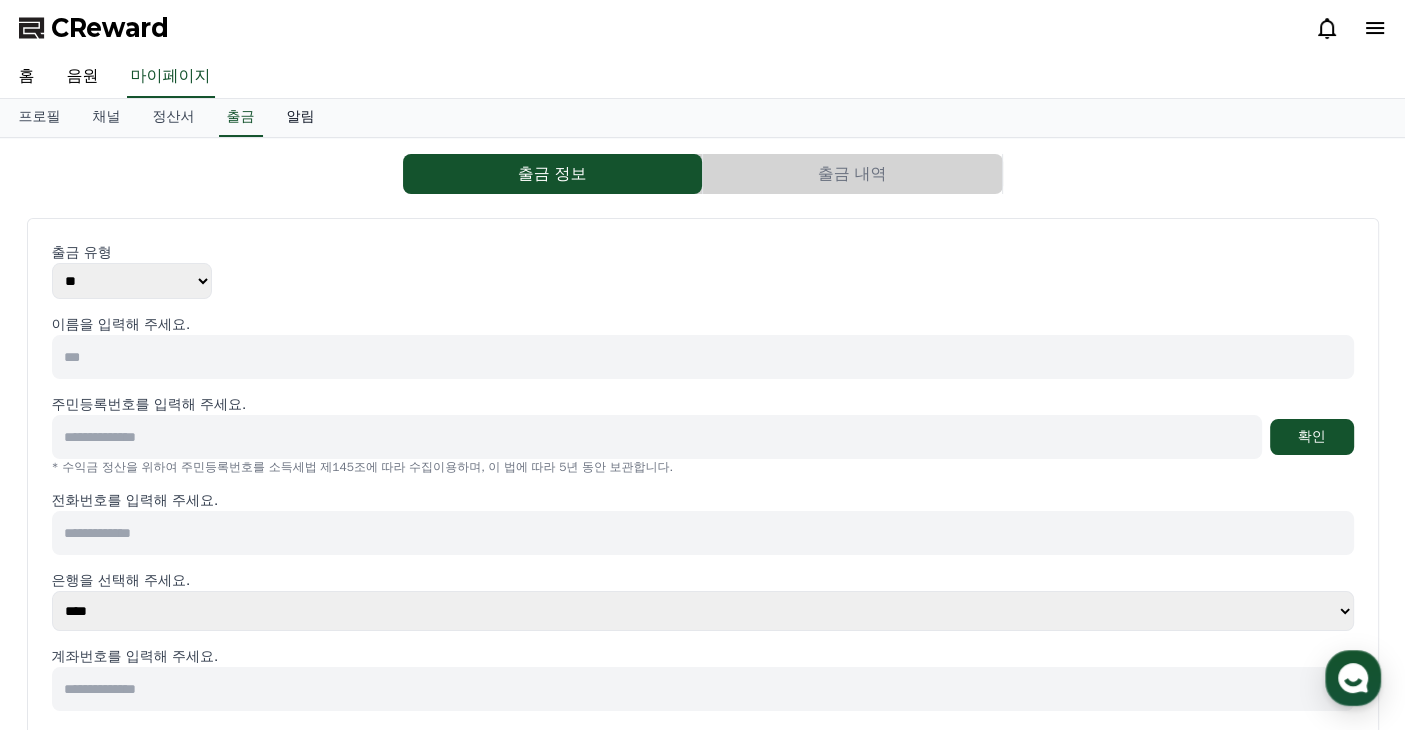 click on "알림" at bounding box center (301, 118) 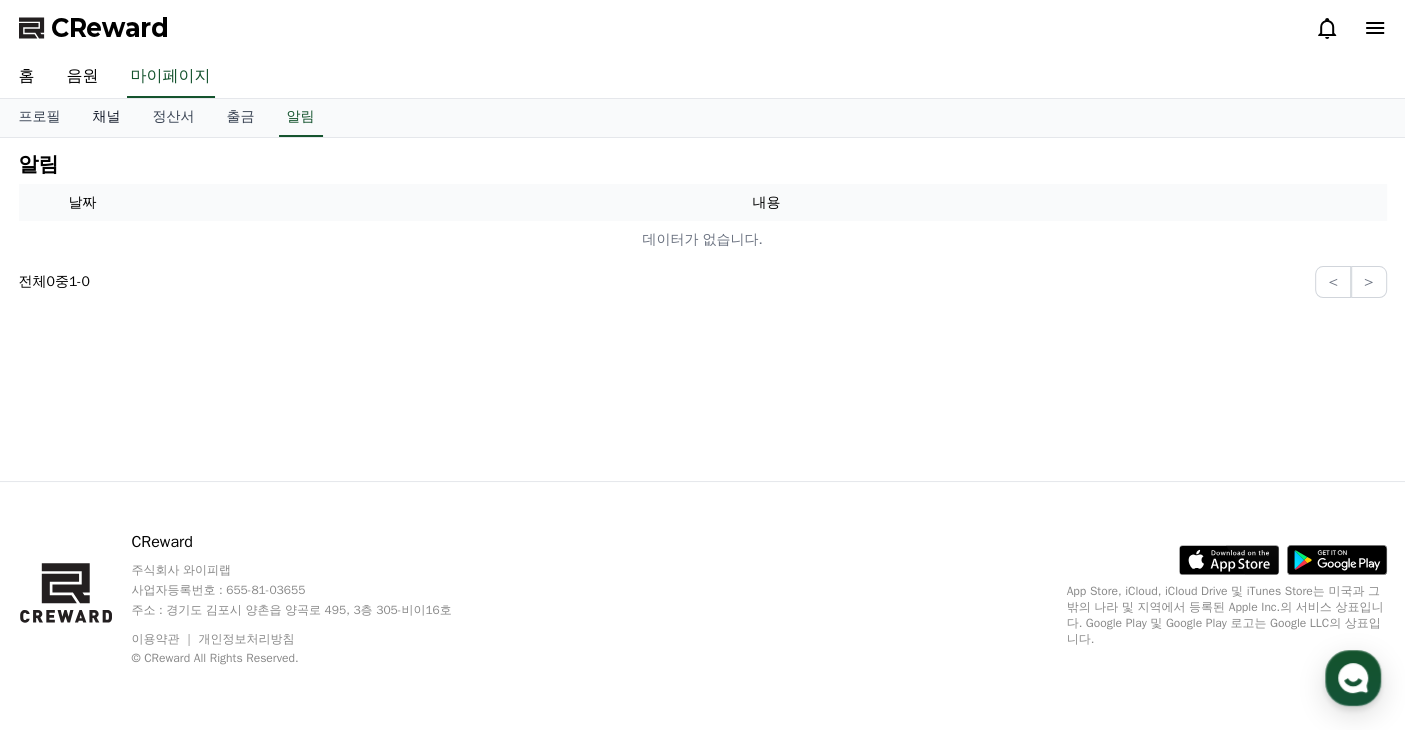 click on "채널" at bounding box center [107, 118] 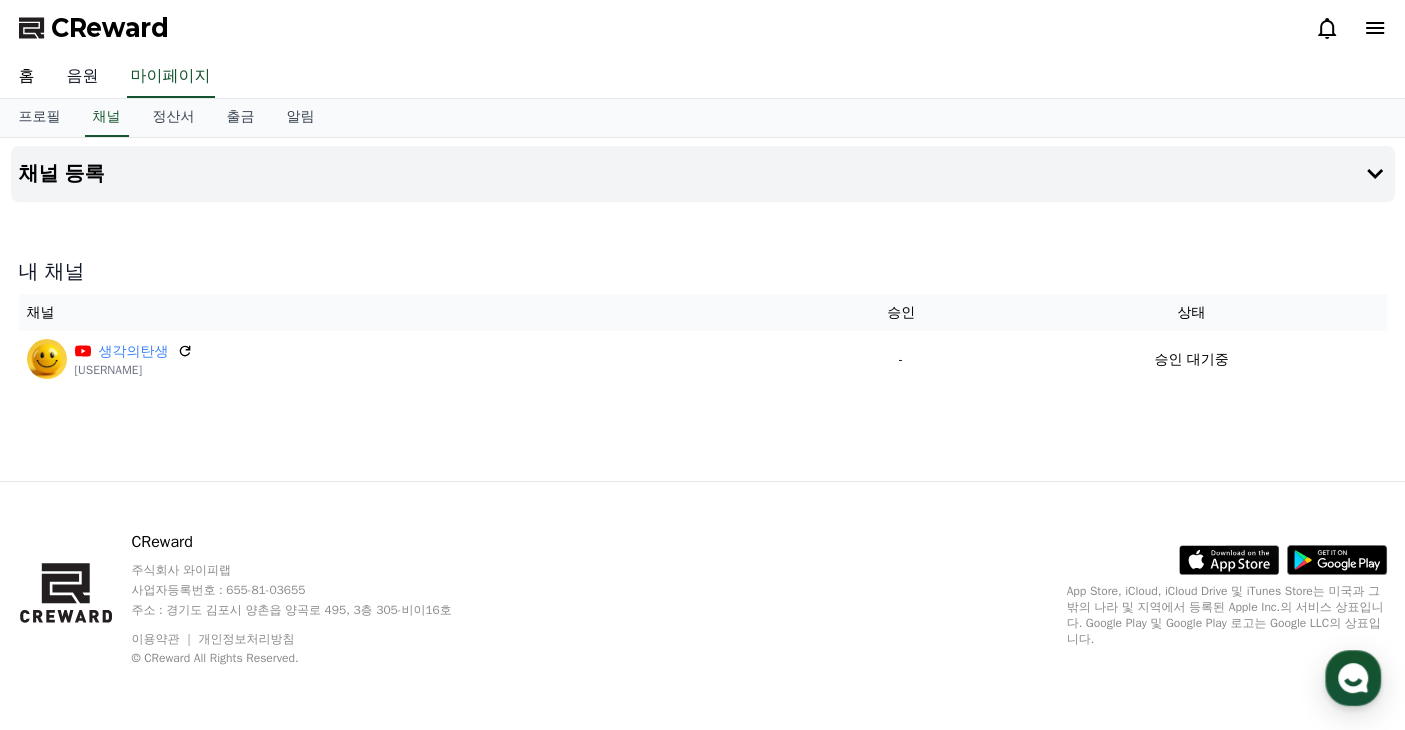 click on "음원" at bounding box center (83, 77) 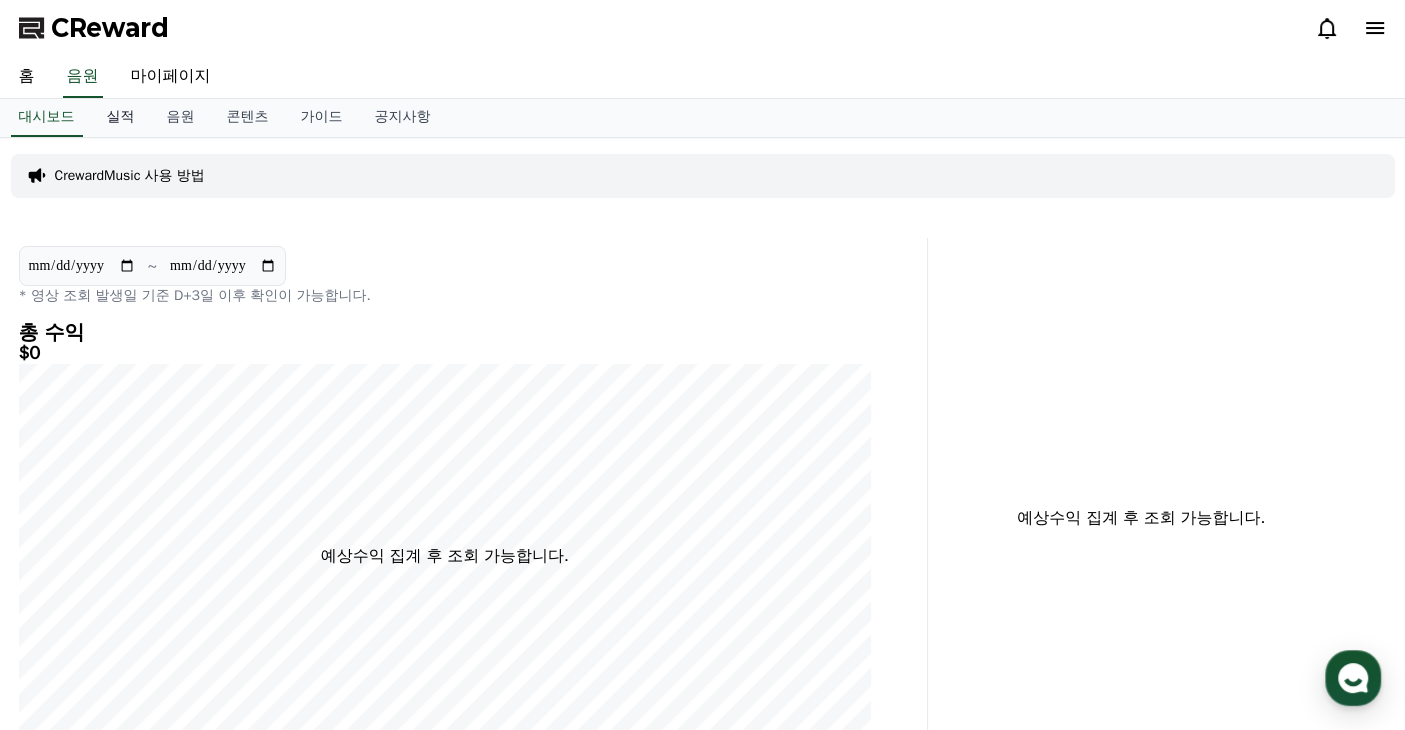 click on "실적" at bounding box center [121, 118] 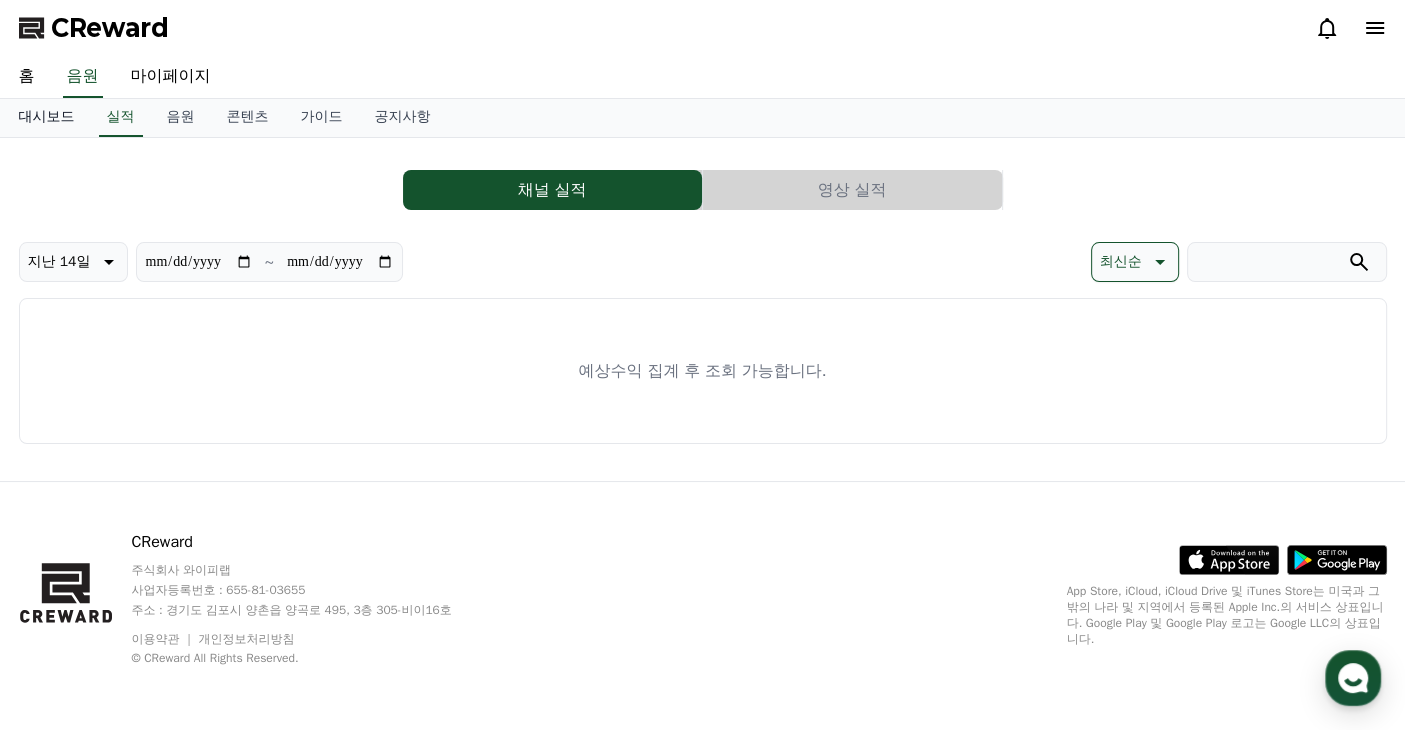 click on "대시보드" at bounding box center (47, 118) 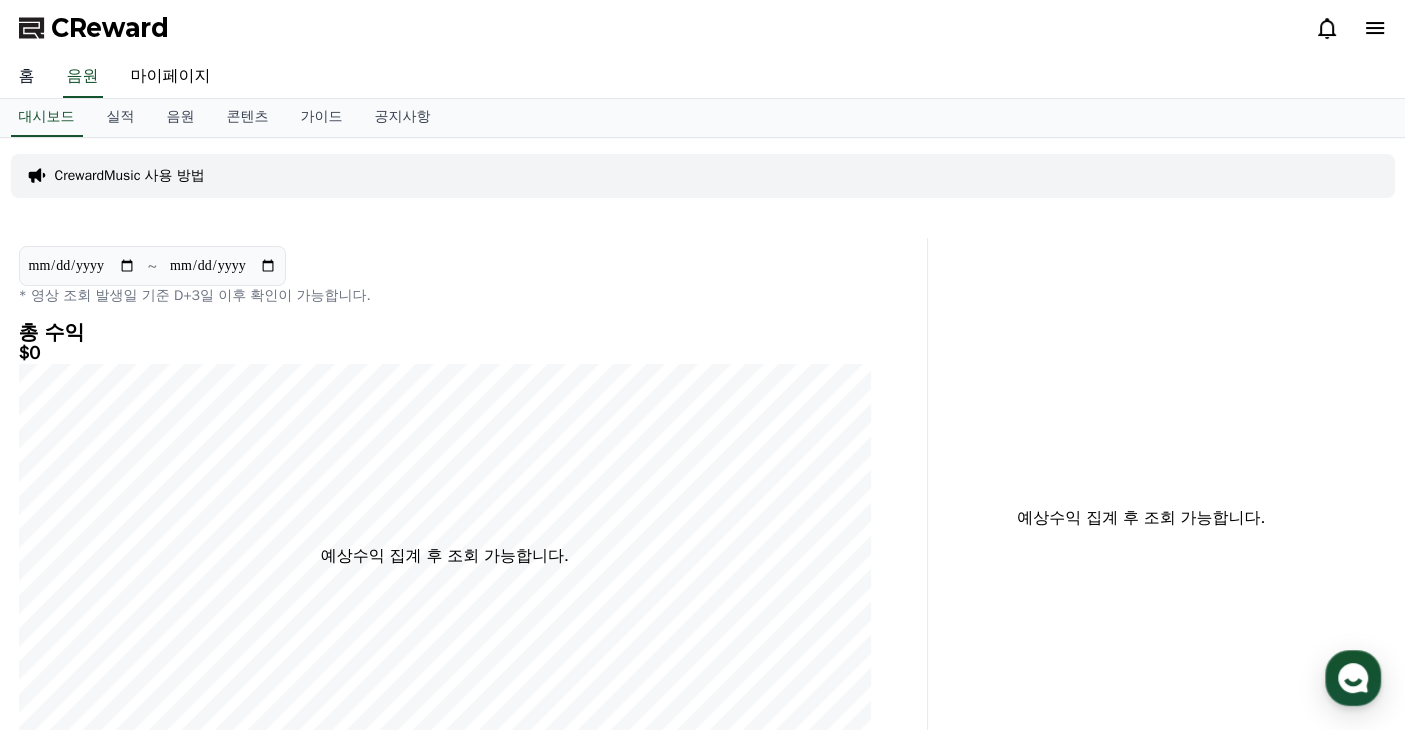 click on "홈" at bounding box center [27, 77] 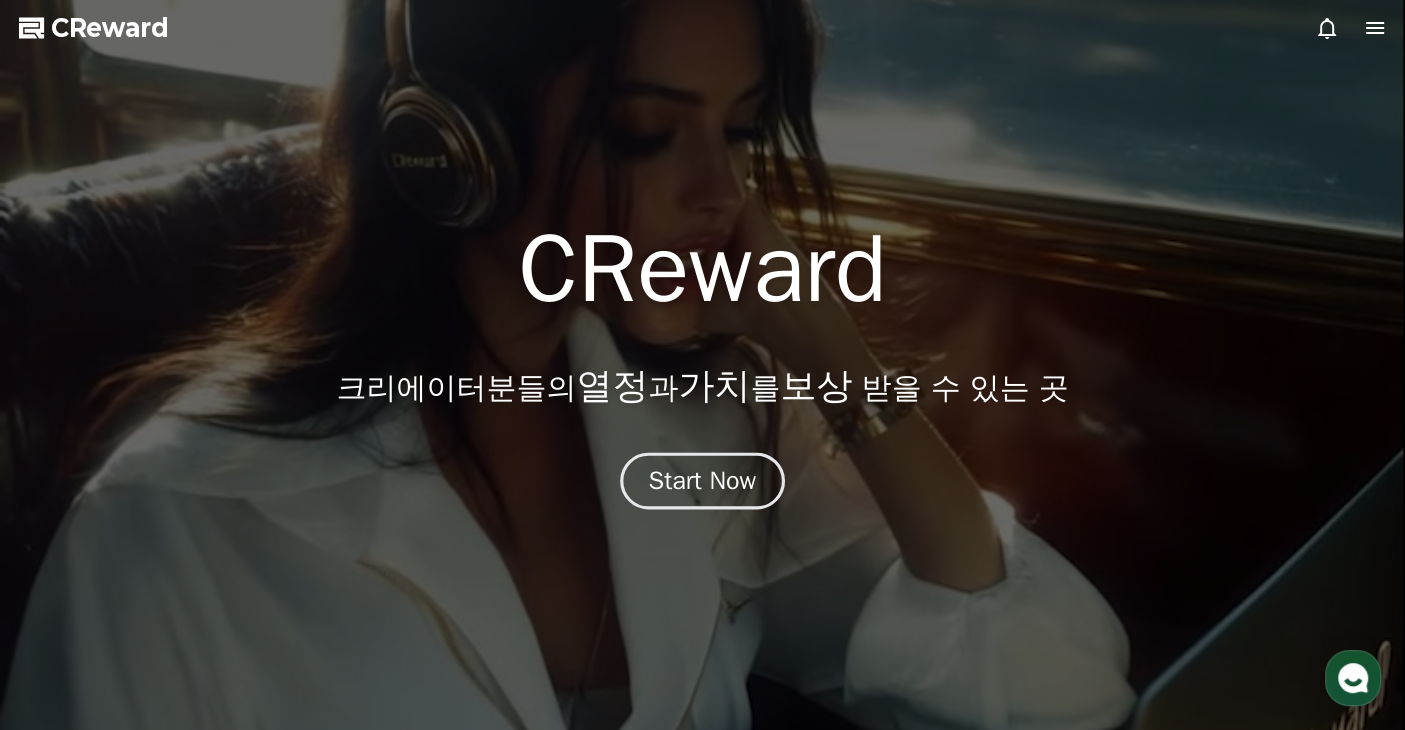 click on "Start Now" at bounding box center [703, 481] 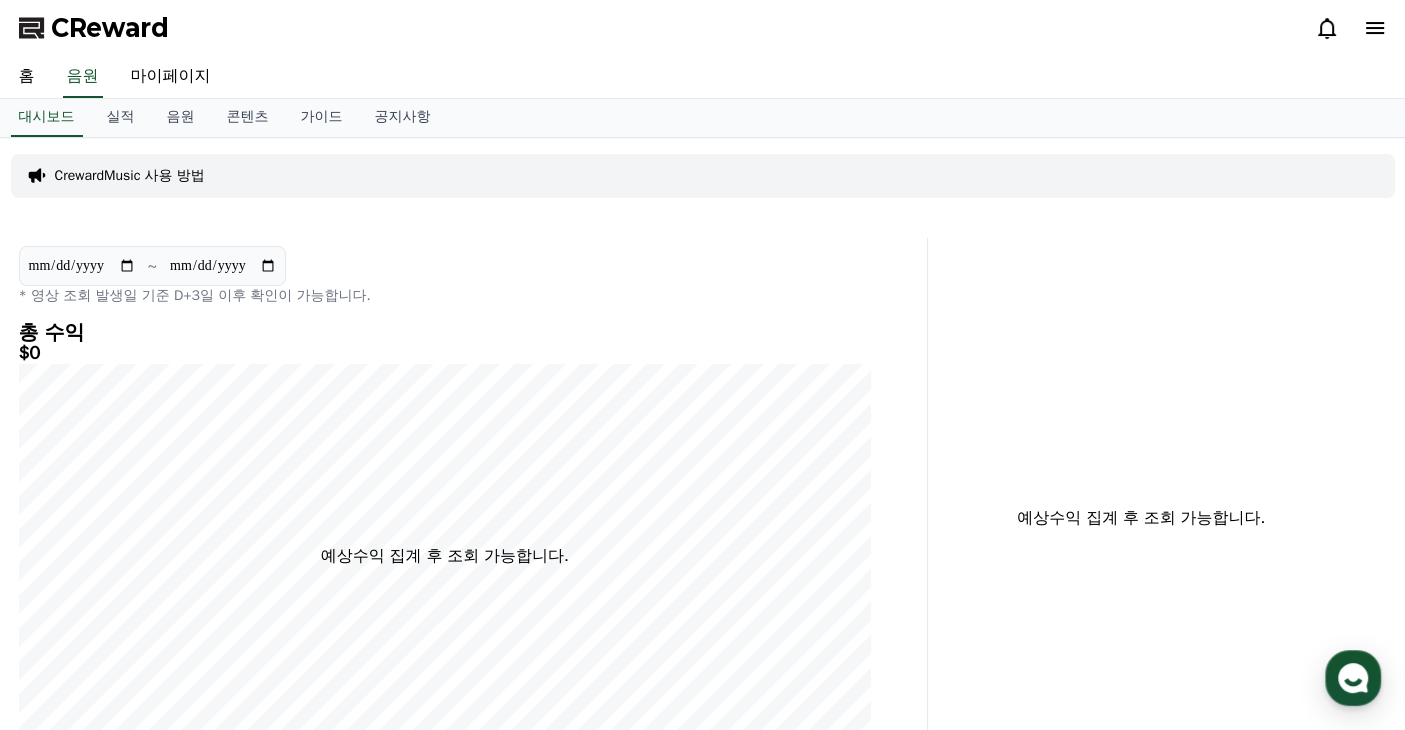 click on "CReward" at bounding box center [703, 28] 